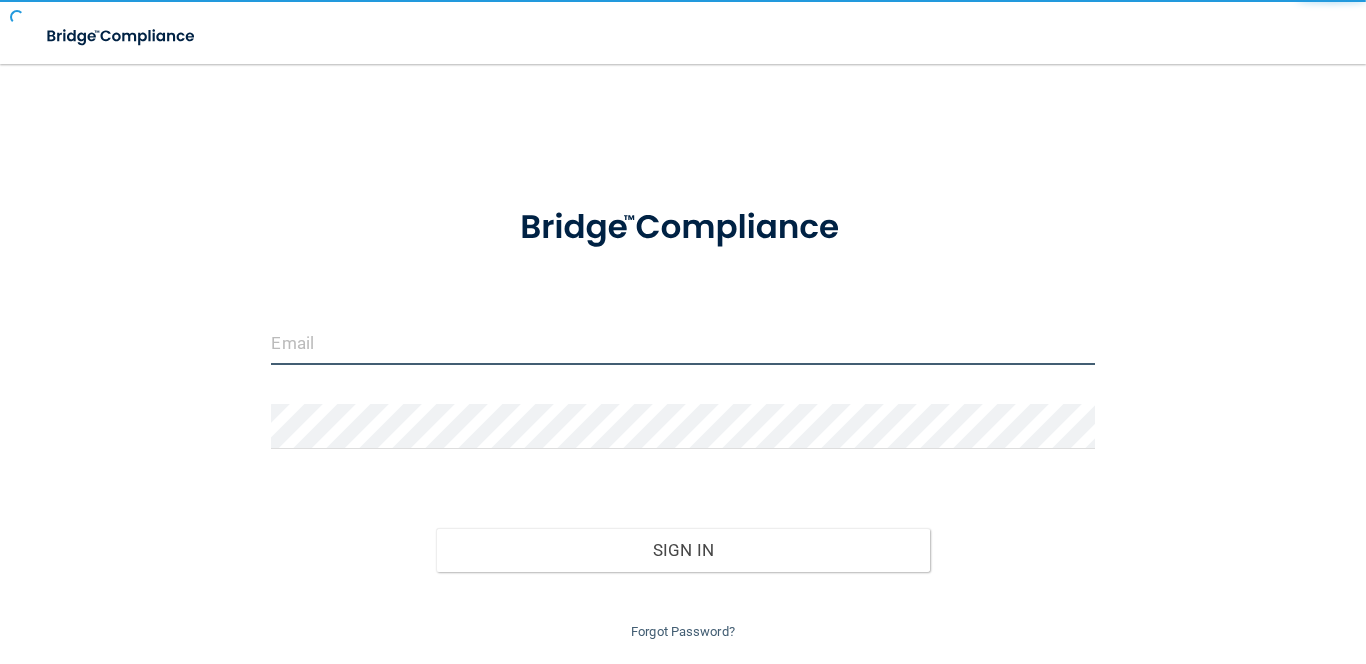 scroll, scrollTop: 0, scrollLeft: 0, axis: both 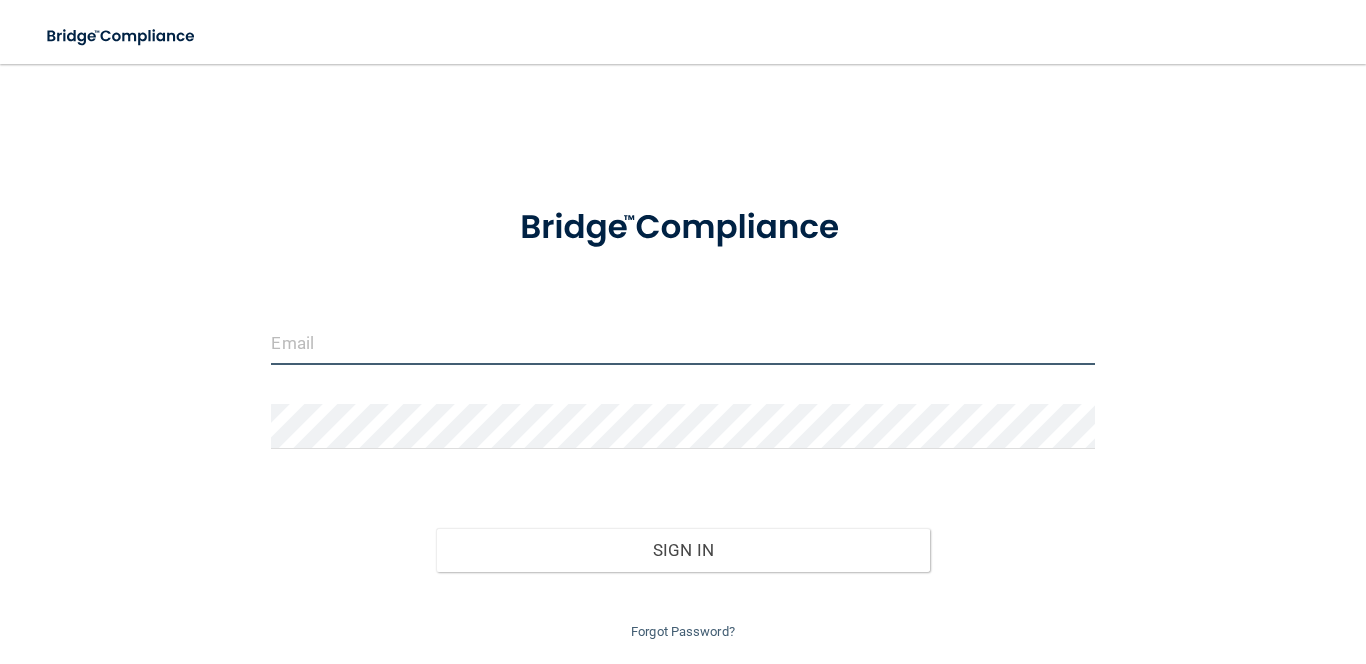 type on "[EMAIL]" 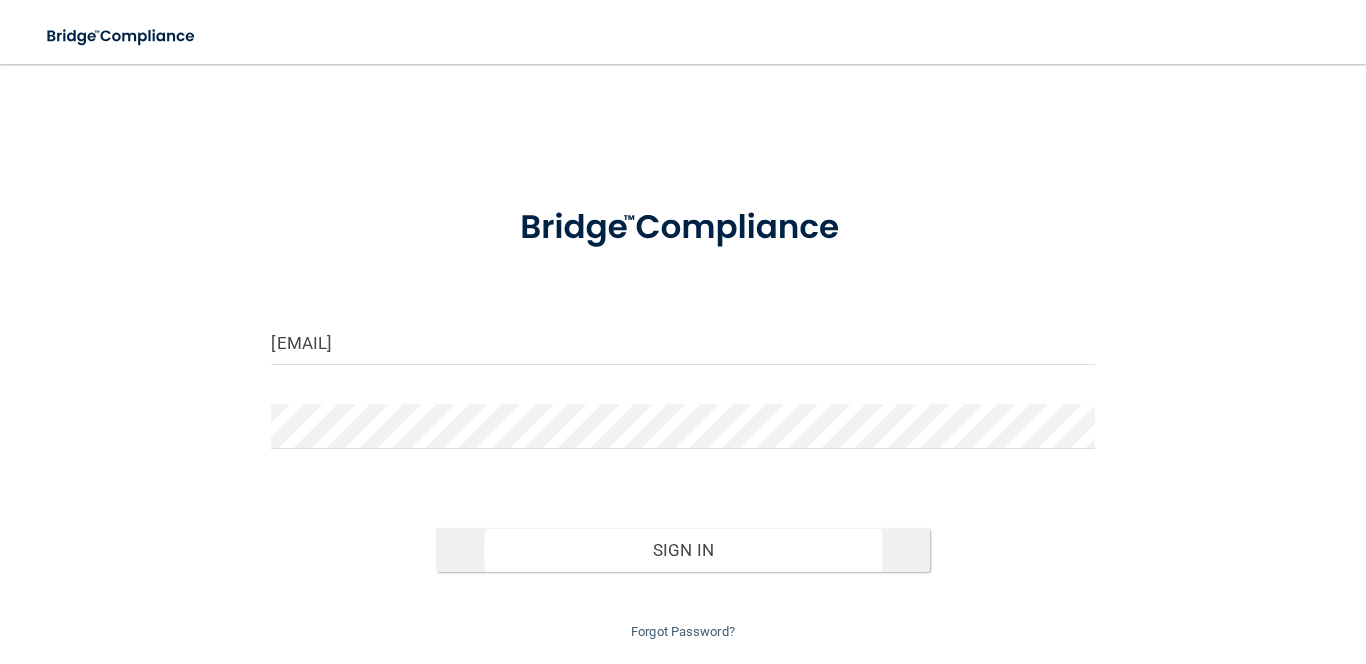 click on "Sign In" at bounding box center [683, 550] 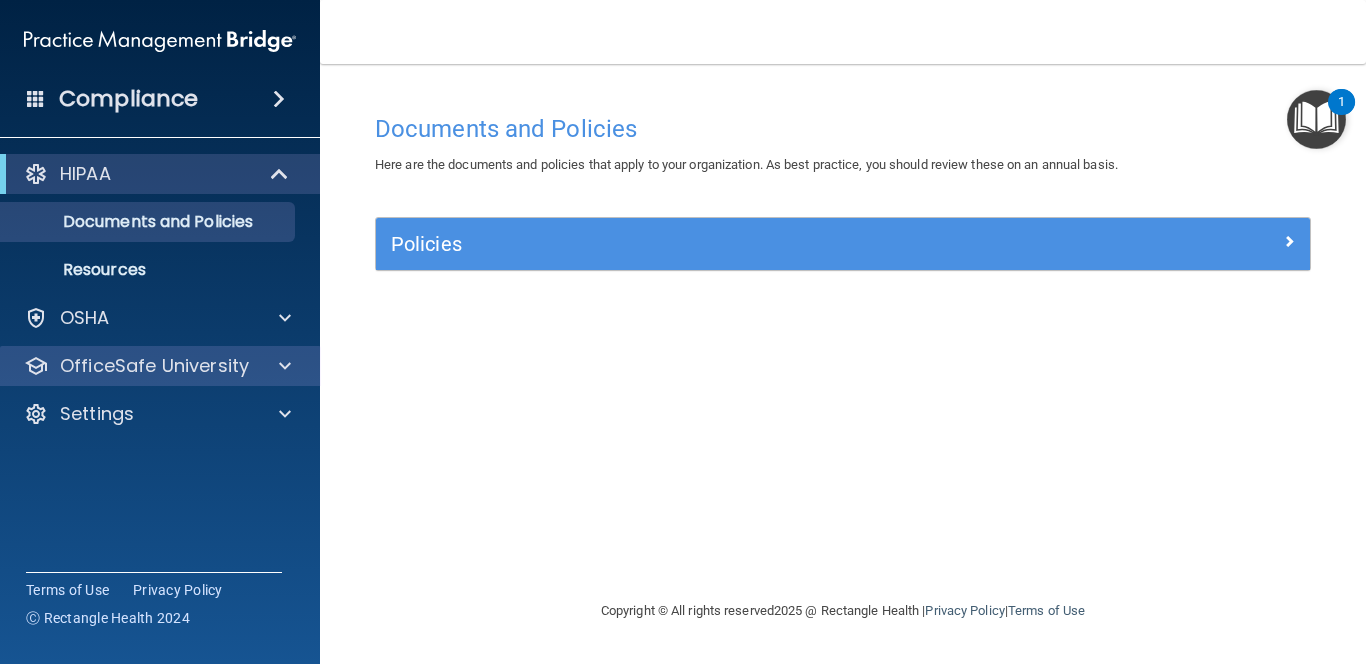 click on "OfficeSafe University" at bounding box center [154, 366] 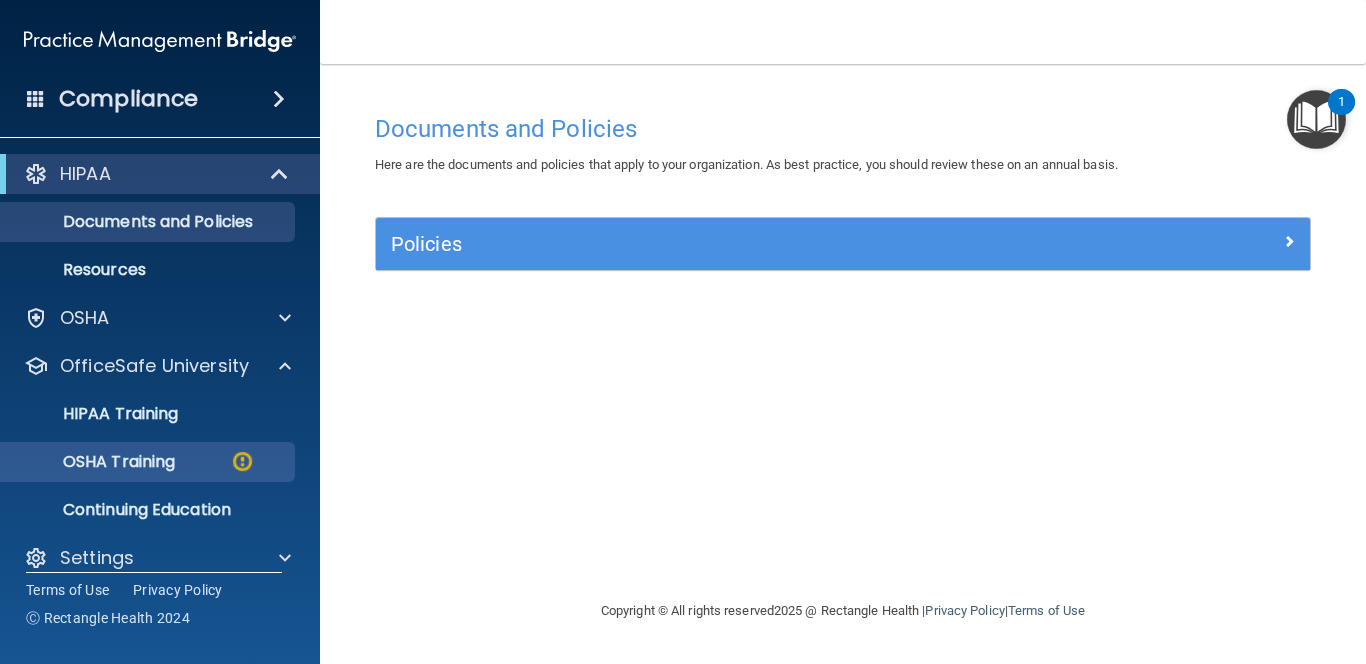 click on "OSHA Training" at bounding box center (94, 462) 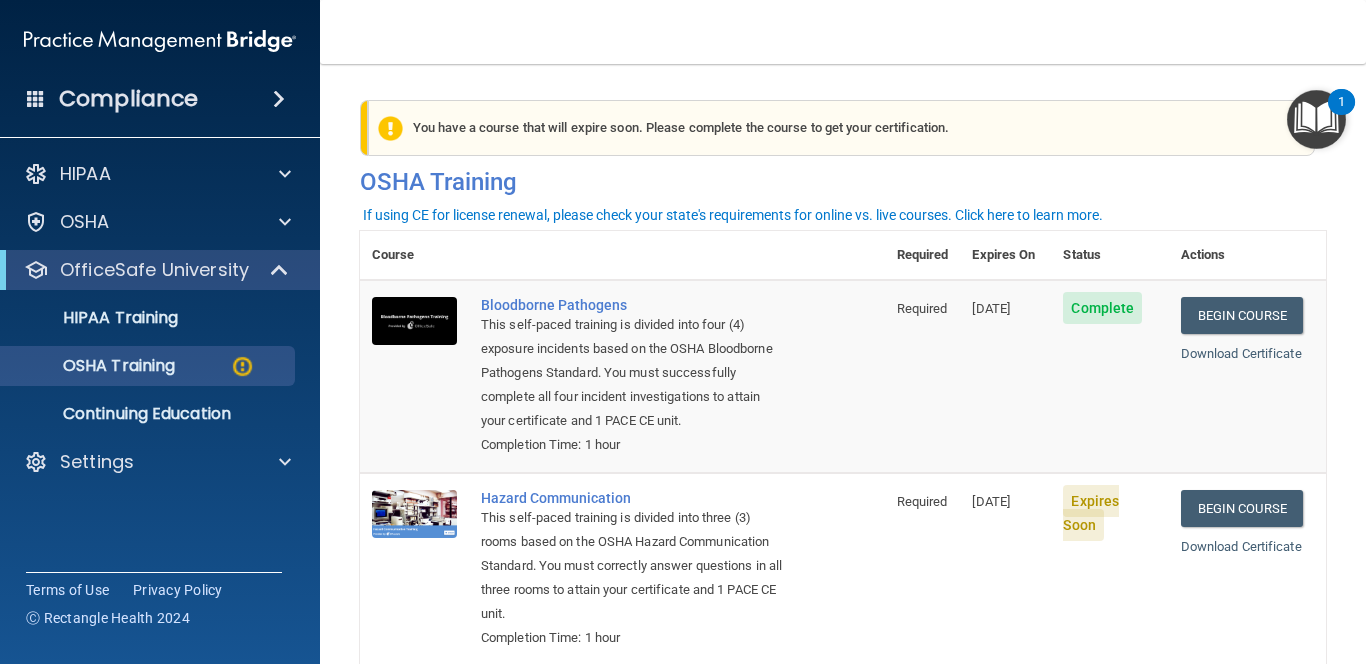 click on "You have a course that has expired or is incomplete. Please complete the course to get your certification. You have a course that will expire soon. Please complete the course to get your certification. OSHA Training Course Required Expires On Status Actions Bloodborne Pathogens This self-paced training is divided into four (4) exposure incidents based on the OSHA Bloodborne Pathogens Standard. You must successfully complete all four incident investigations to attain your certificate and 1 PACE CE unit. Completion Time: 1 hour Required [DATE] Complete Begin Course Download Certificate Hazard Communication This self-paced training is divided into three (3) rooms based on the OSHA Hazard Communication Standard. You must correctly answer questions in all three rooms to attain your certificate and 1 PACE CE unit. Completion Time: 1 hour Required [DATE]" at bounding box center (843, 364) 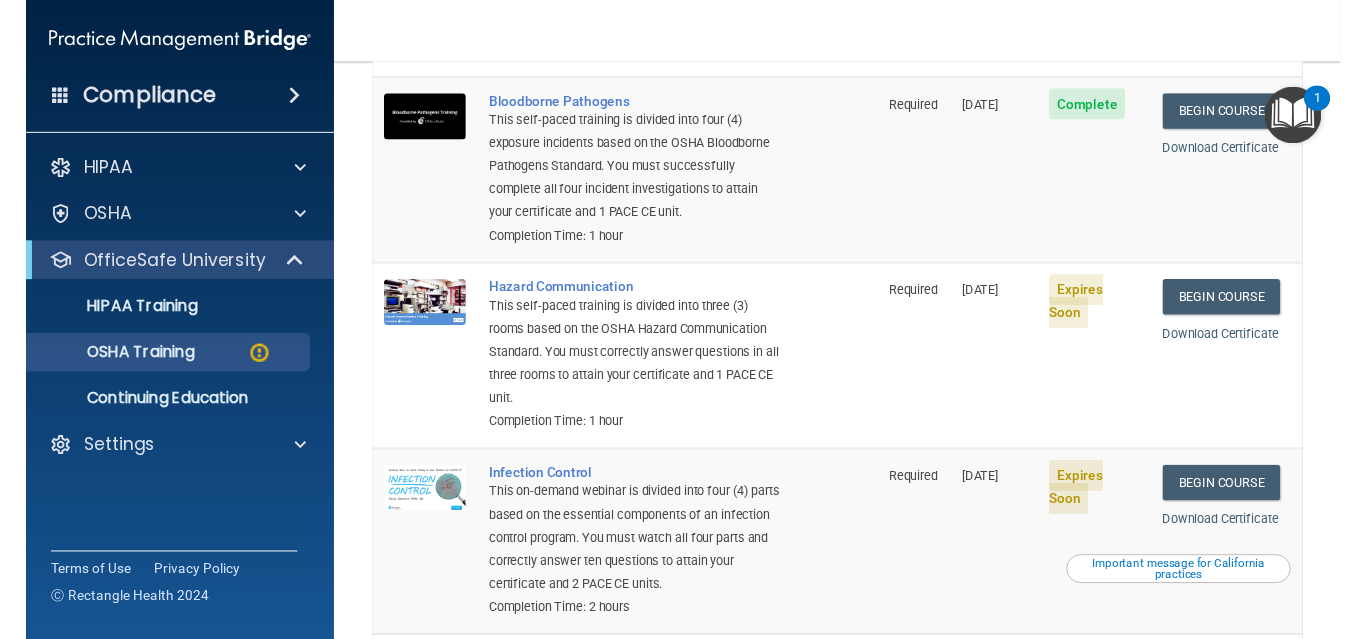 scroll, scrollTop: 240, scrollLeft: 0, axis: vertical 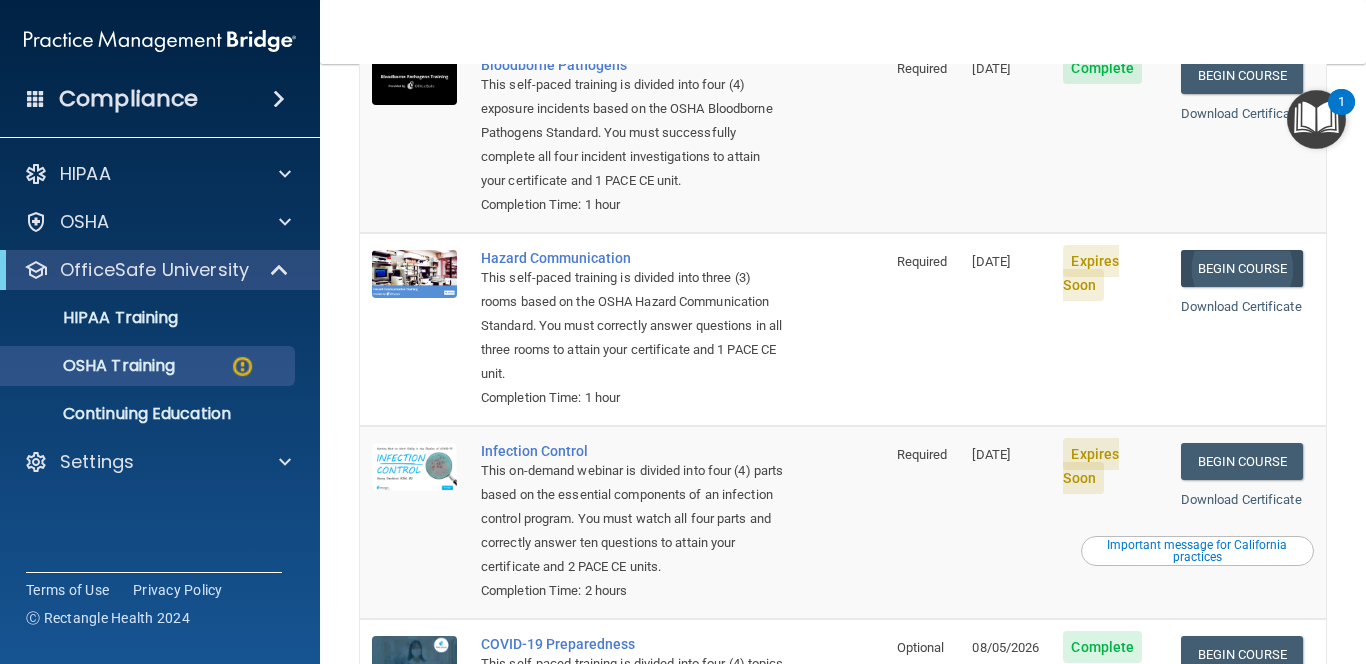click on "Begin Course" at bounding box center [1242, 268] 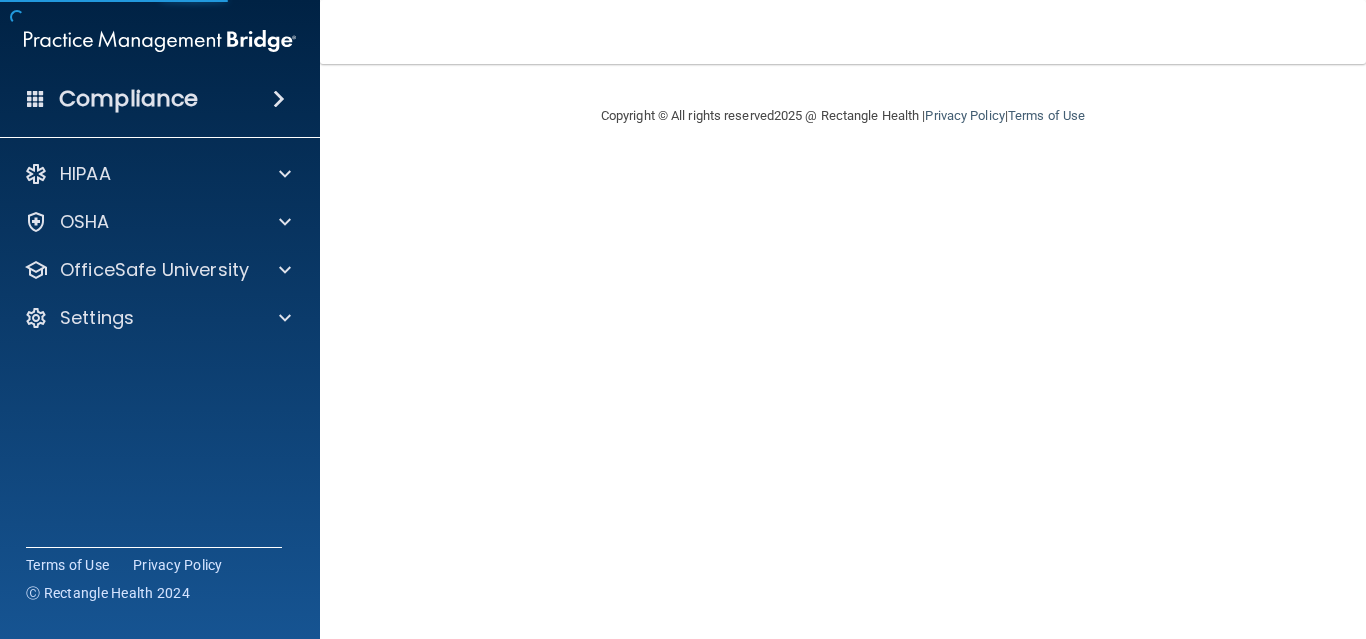 scroll, scrollTop: 0, scrollLeft: 0, axis: both 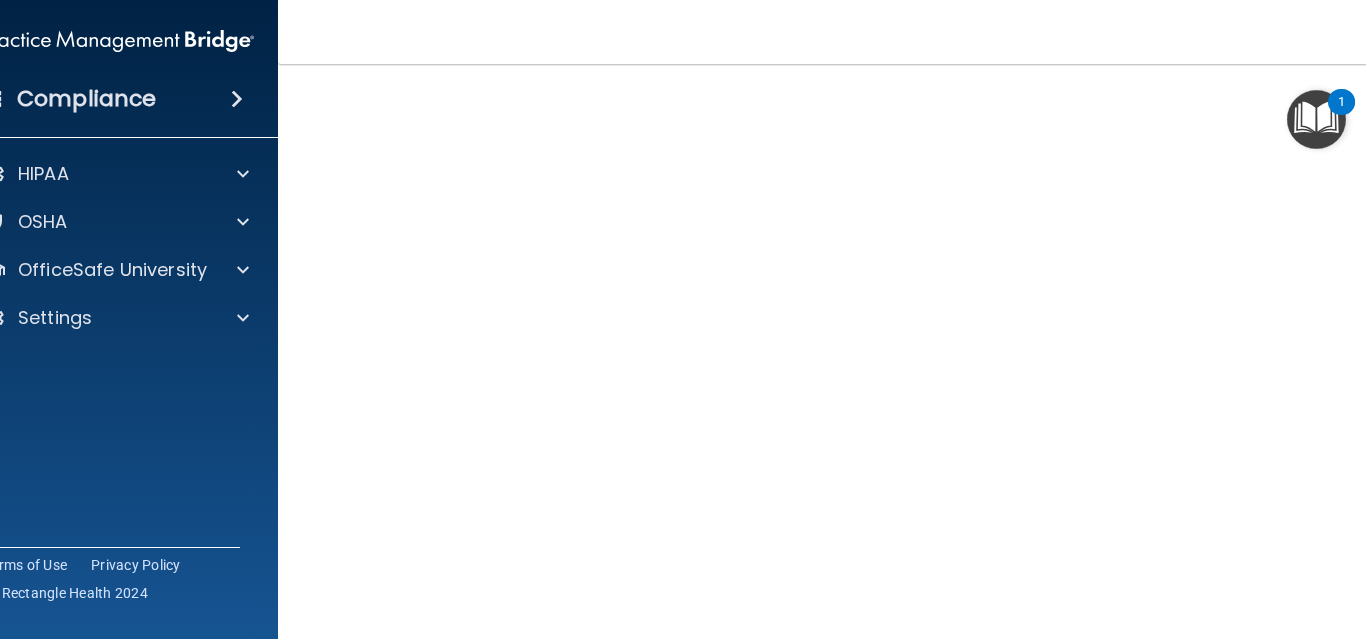 click on "Hazard Communication Training This course doesn’t expire until [DATE]. Are you sure you want to take this course now? Take the course anyway!" at bounding box center (843, 352) 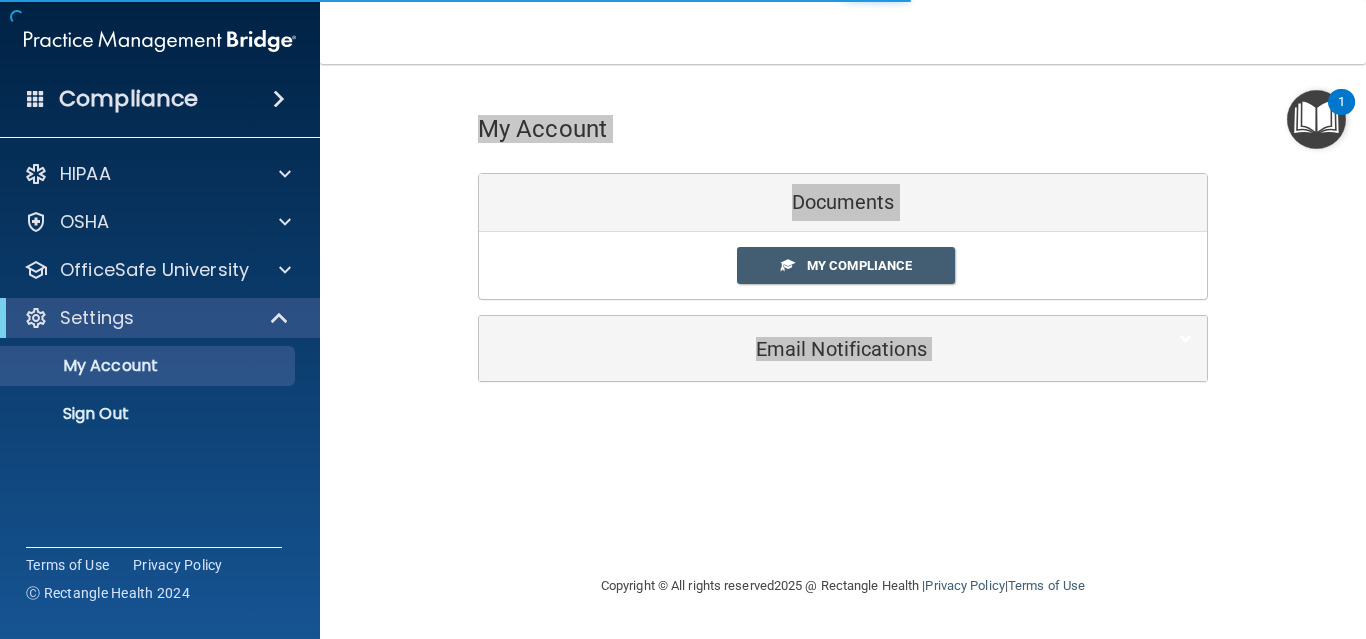 scroll, scrollTop: 0, scrollLeft: 0, axis: both 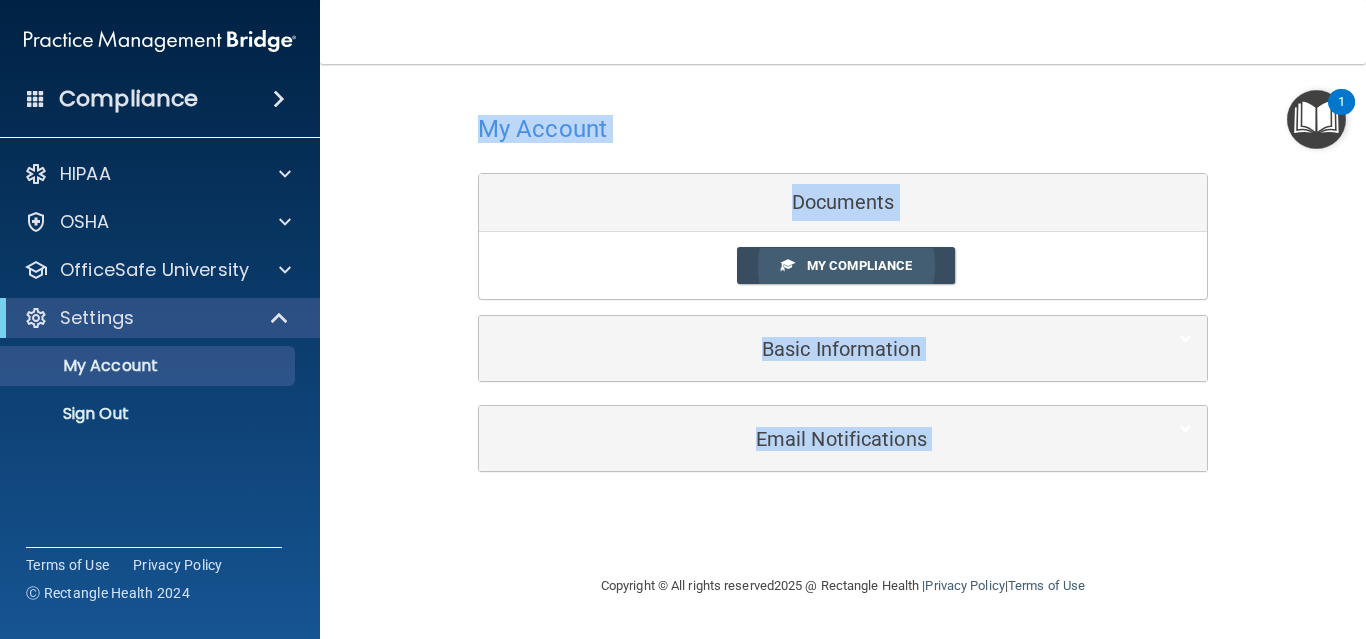 click on "My Compliance" at bounding box center [859, 265] 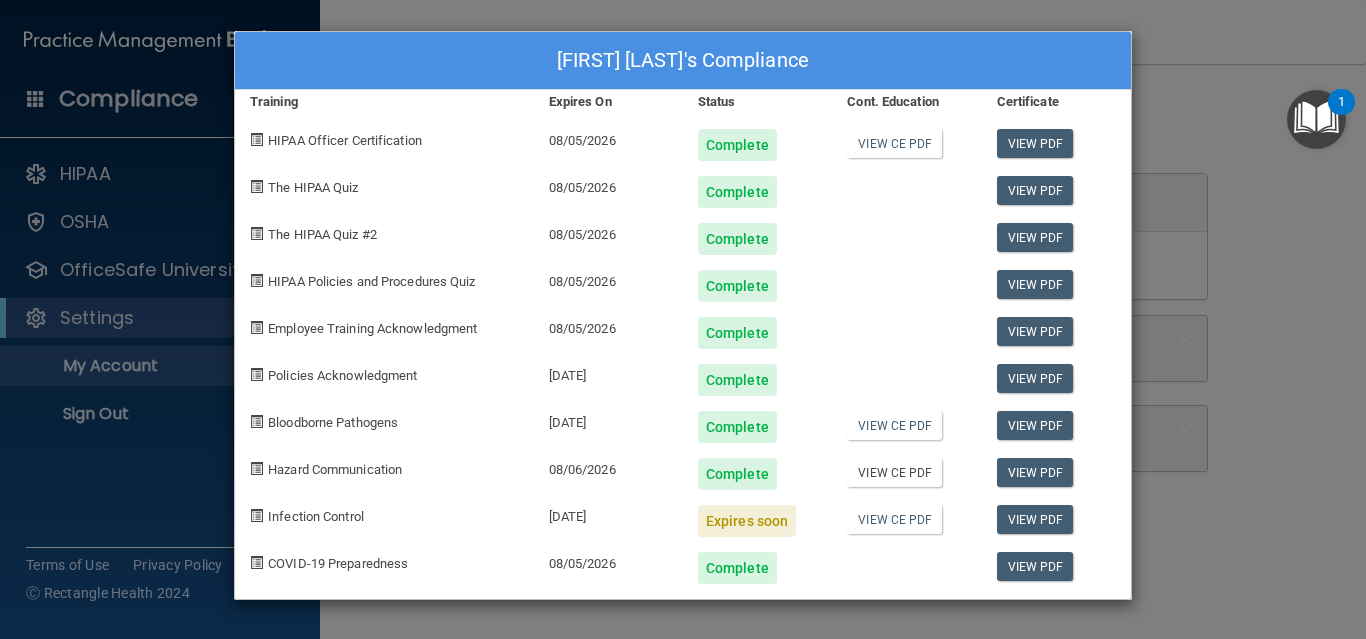 click on "View CE PDF" at bounding box center (894, 472) 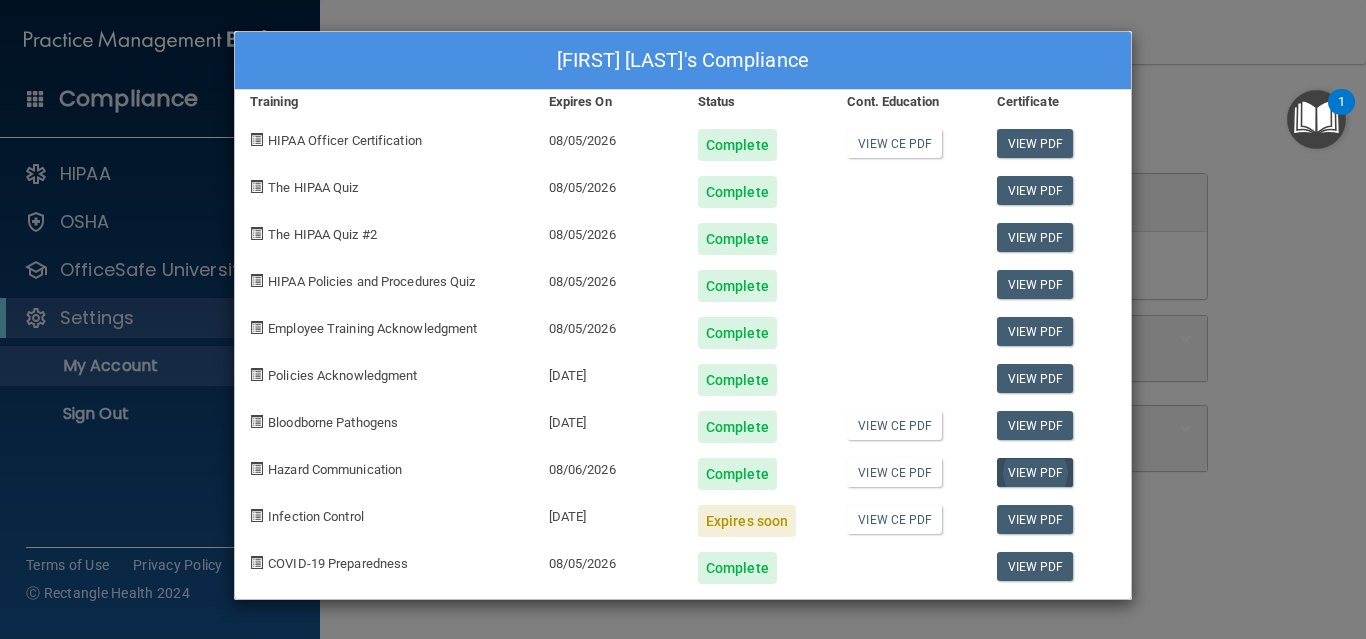 click on "View PDF" at bounding box center (1035, 472) 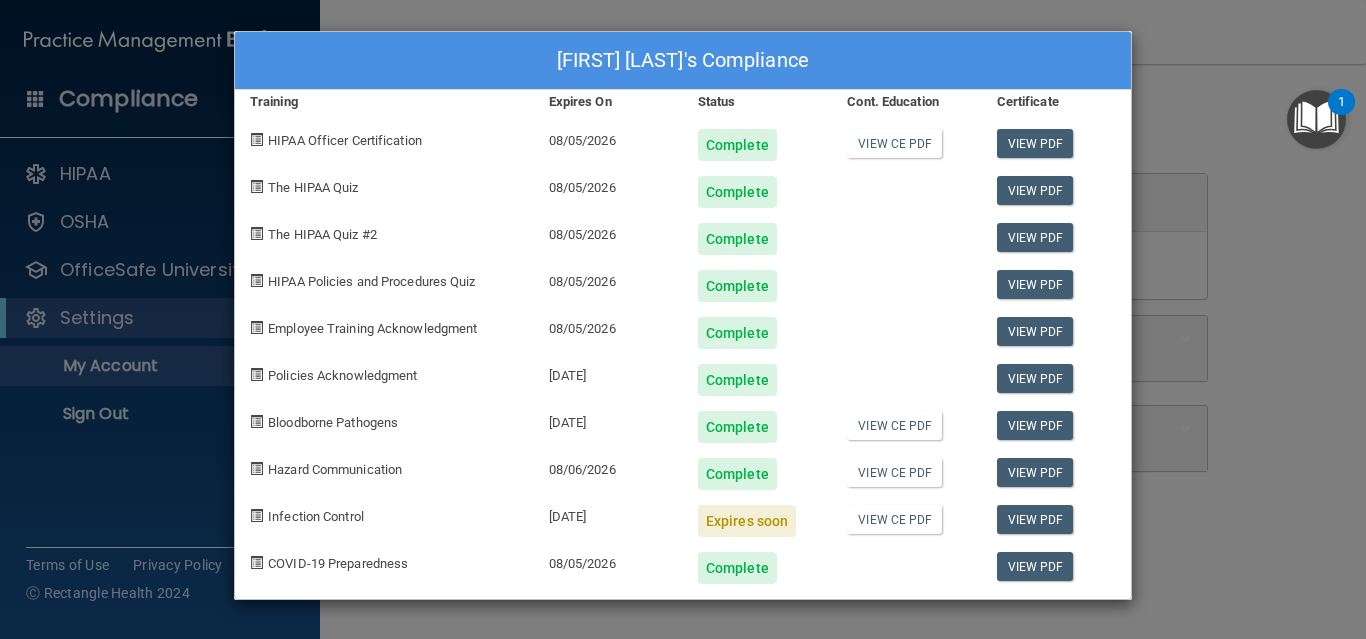 click on "[FIRST] [LAST]'s Compliance Training Expires On Status Cont. Education Certificate HIPAA Officer Certification [DATE] Complete View CE PDF View PDF The HIPAA Quiz [DATE] Complete View PDF The HIPAA Quiz #2 [DATE] Complete View PDF HIPAA Policies and Procedures Quiz [DATE] Complete View PDF Employee Training Acknowledgment [DATE] Complete View PDF Policies Acknowledgment [DATE] Complete View PDF Bloodborne Pathogens [DATE] Complete View CE PDF View PDF Hazard Communication [DATE] Complete View CE PDF View PDF Infection Control [DATE] Expires soon View CE PDF View PDF COVID-19 Preparedness [DATE] Complete View PDF" at bounding box center [683, 319] 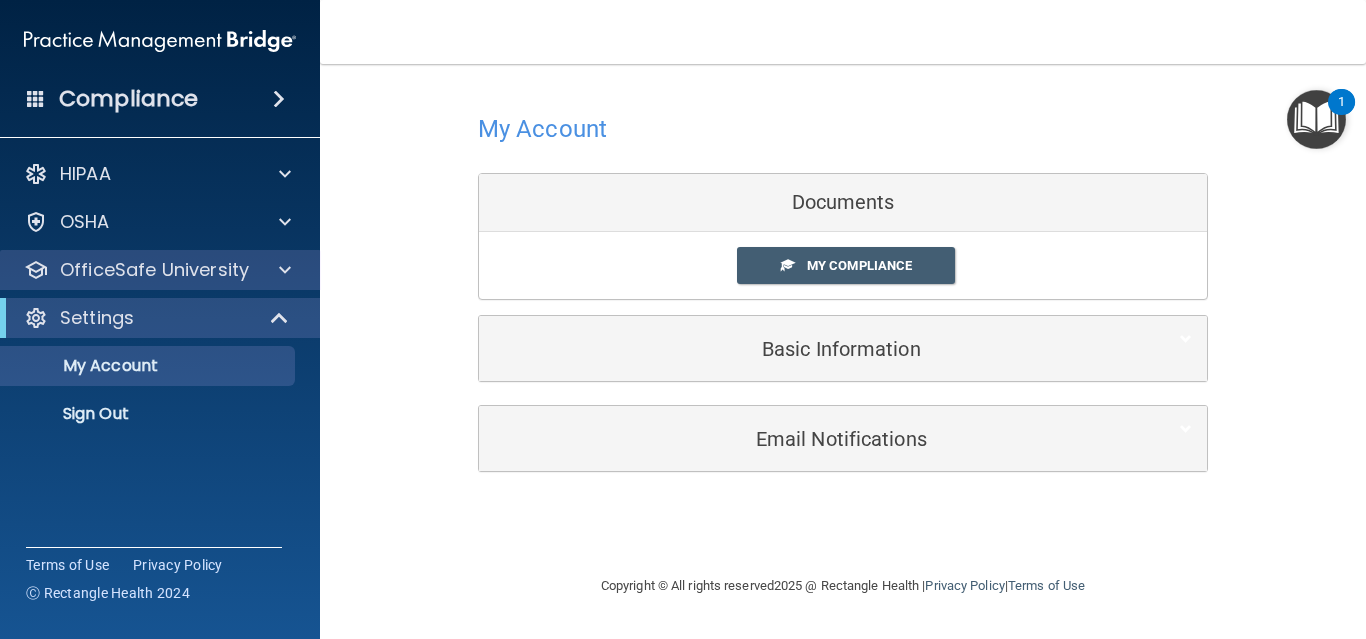 click on "OfficeSafe University" at bounding box center [154, 270] 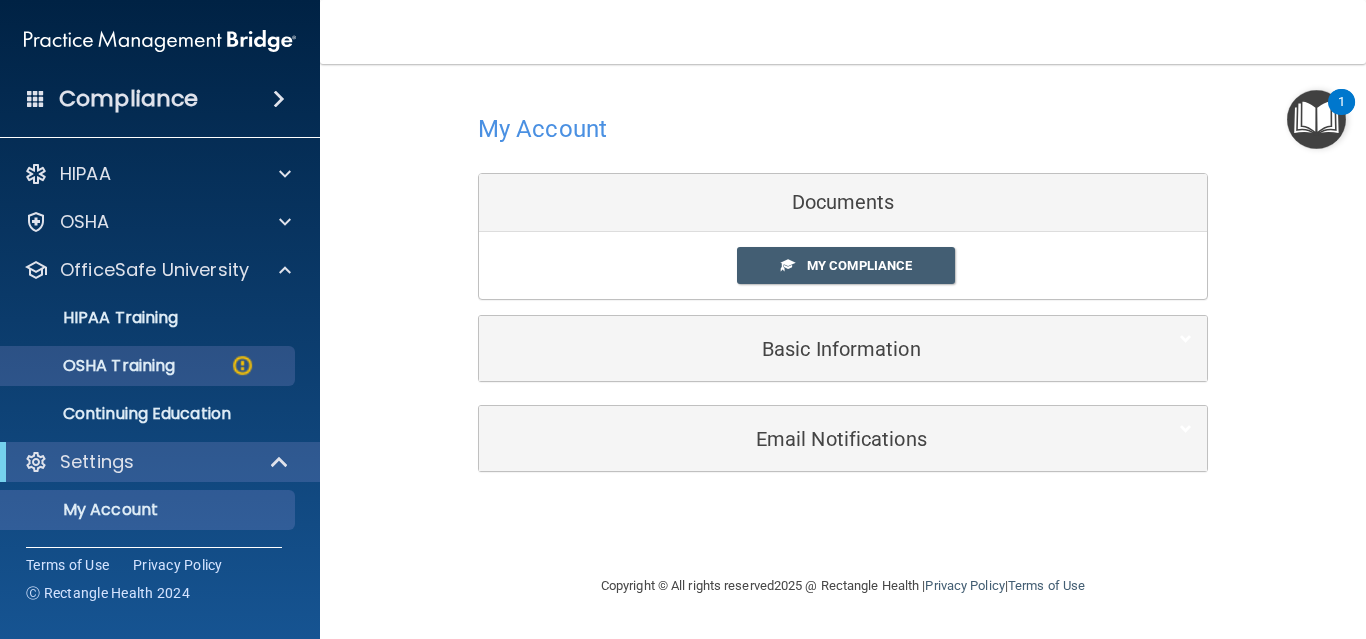 click on "OSHA Training" at bounding box center [94, 366] 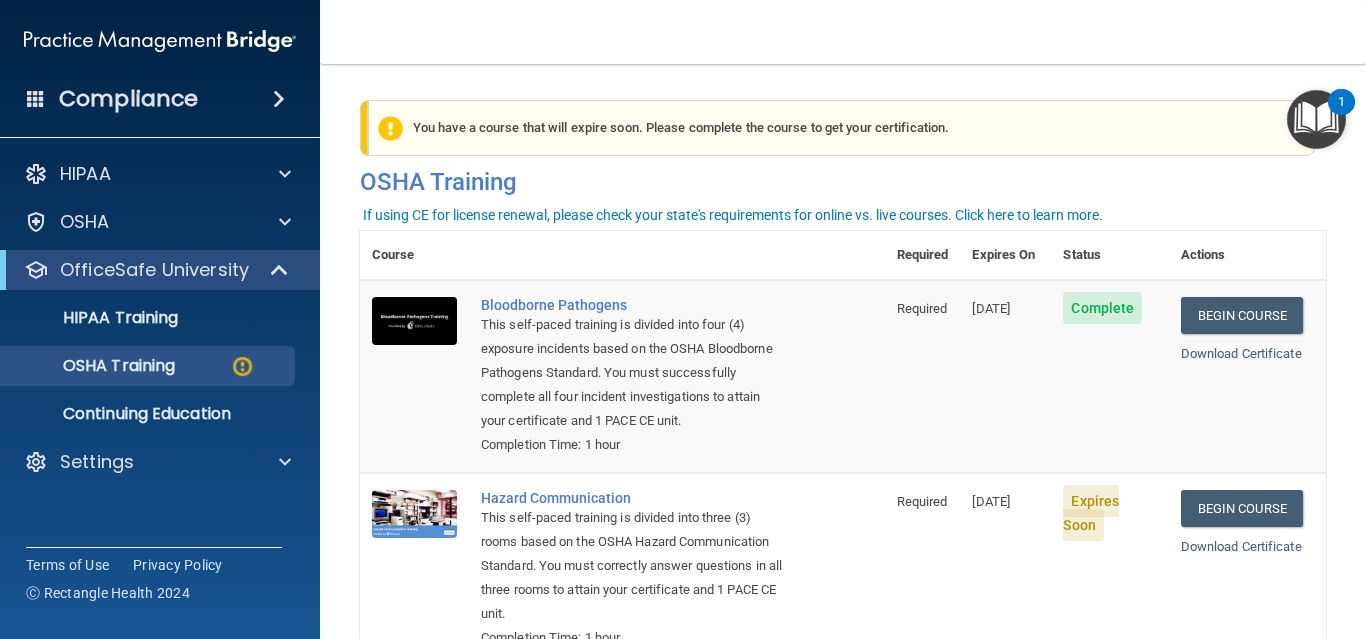 click on "You have a course that has expired or is incomplete. Please complete the course to get your certification. You have a course that will expire soon. Please complete the course to get your certification. OSHA Training Course Required Expires On Status Actions Bloodborne Pathogens This self-paced training is divided into four (4) exposure incidents based on the OSHA Bloodborne Pathogens Standard. You must successfully complete all four incident investigations to attain your certificate and 1 PACE CE unit. Completion Time: 1 hour Required [DATE] Complete Begin Course Download Certificate Hazard Communication This self-paced training is divided into three (3) rooms based on the OSHA Hazard Communication Standard. You must correctly answer questions in all three rooms to attain your certificate and 1 PACE CE unit. Completion Time: 1 hour Required [DATE]" at bounding box center [843, 351] 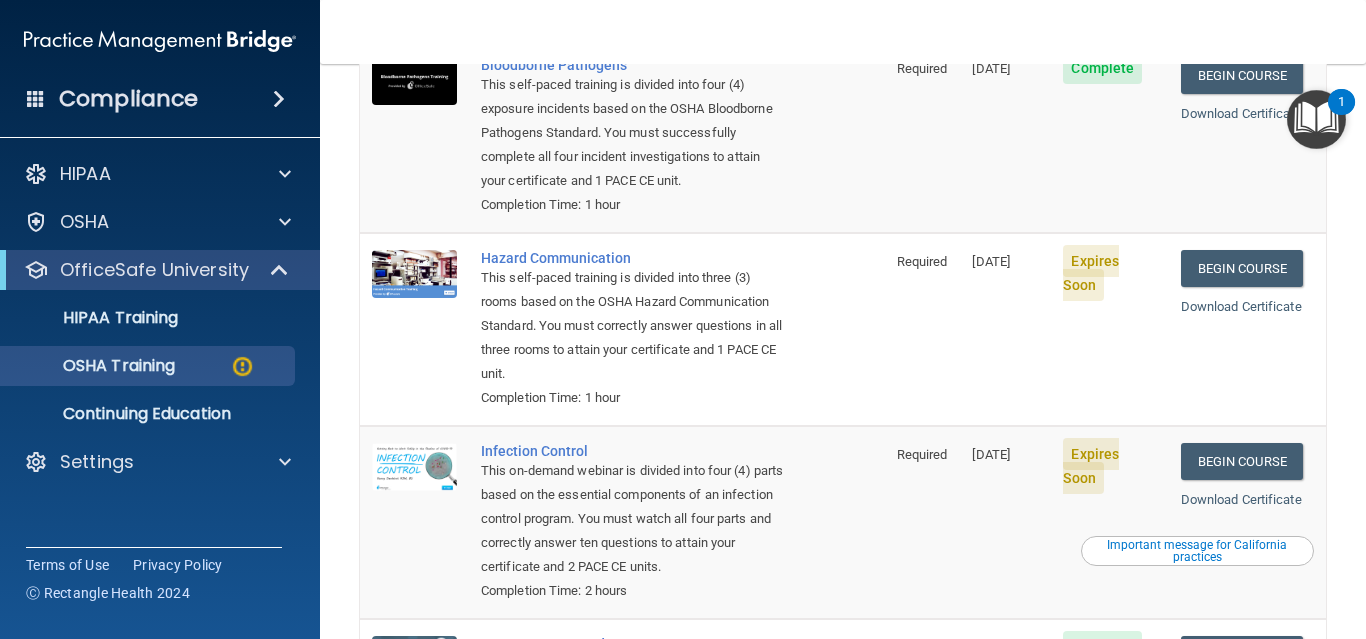 scroll, scrollTop: 280, scrollLeft: 0, axis: vertical 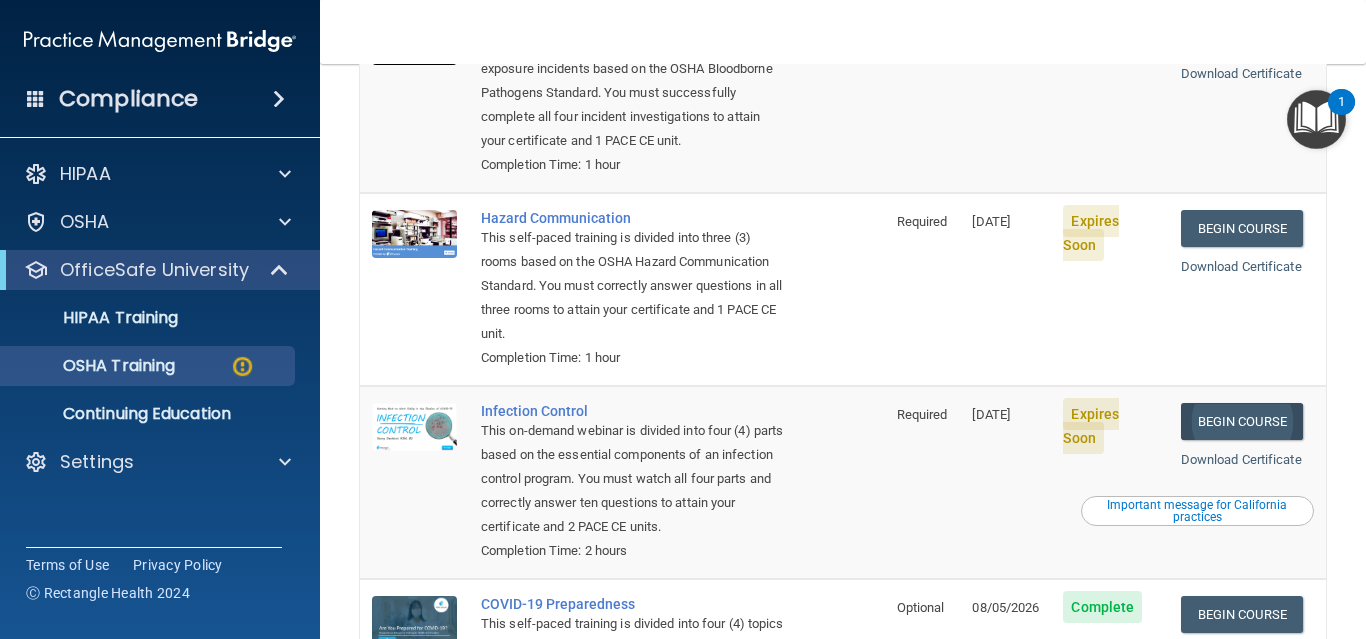 click on "Begin Course" at bounding box center (1242, 421) 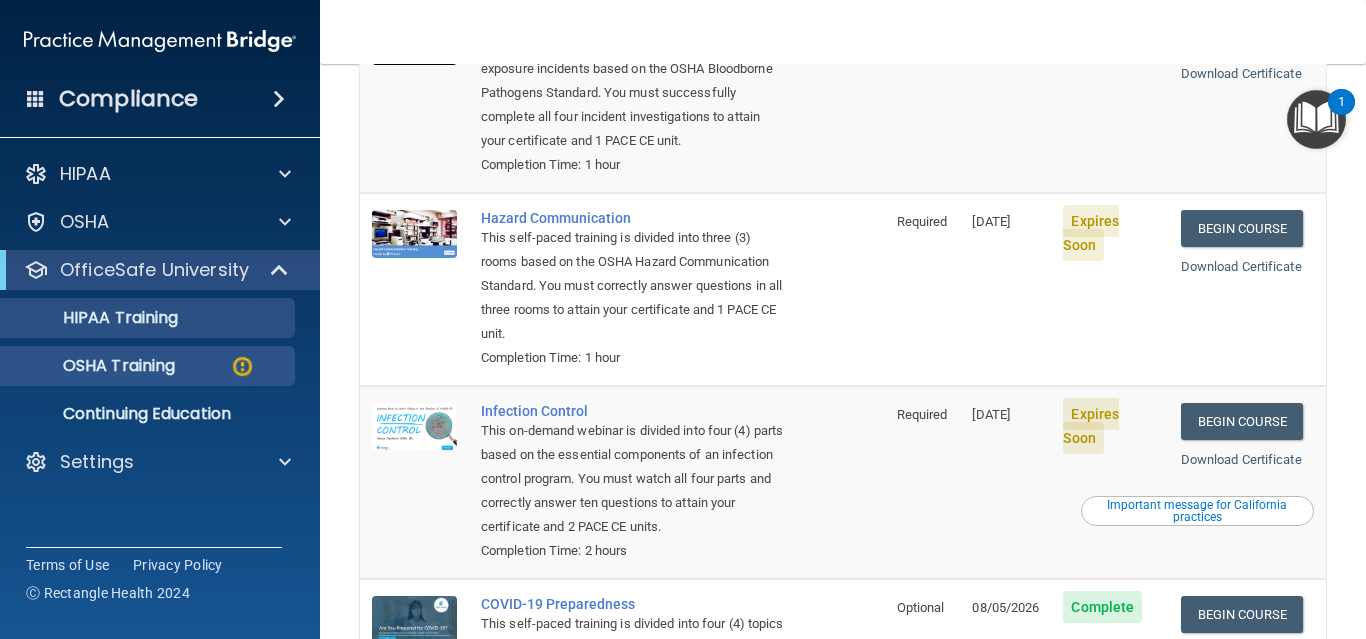 click on "HIPAA Training" at bounding box center (95, 318) 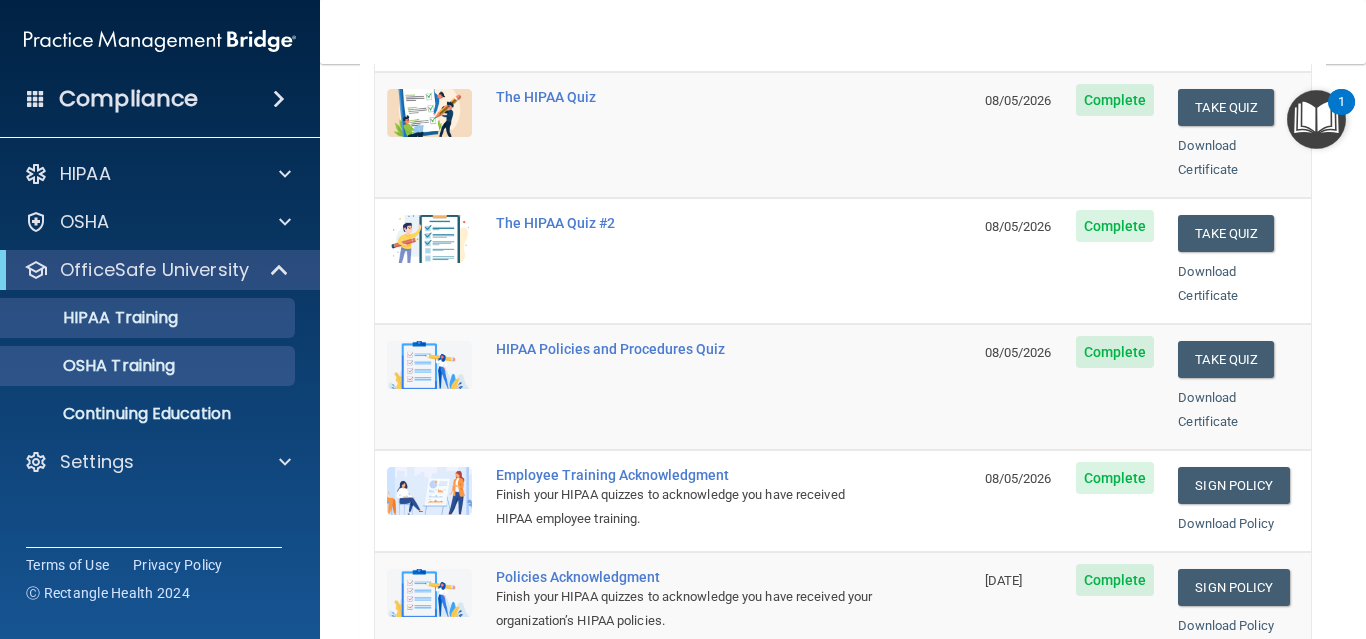 click on "OSHA Training" at bounding box center [94, 366] 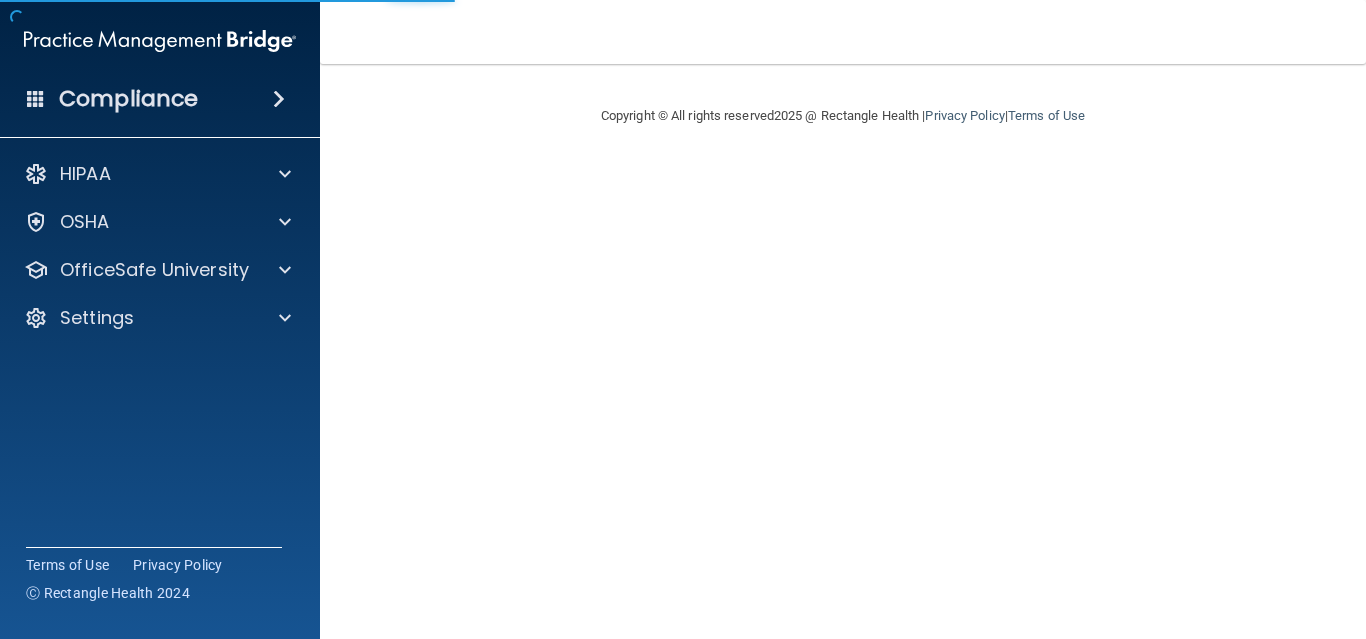 scroll, scrollTop: 0, scrollLeft: 0, axis: both 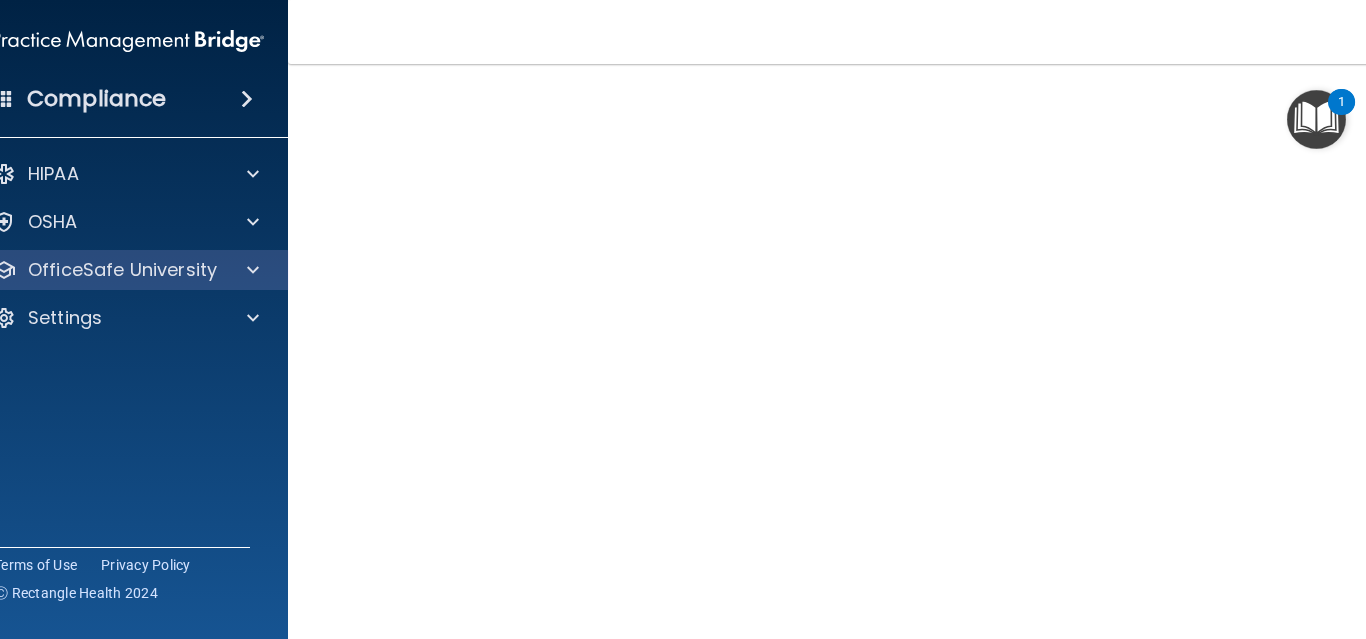 click on "OfficeSafe University" at bounding box center [122, 270] 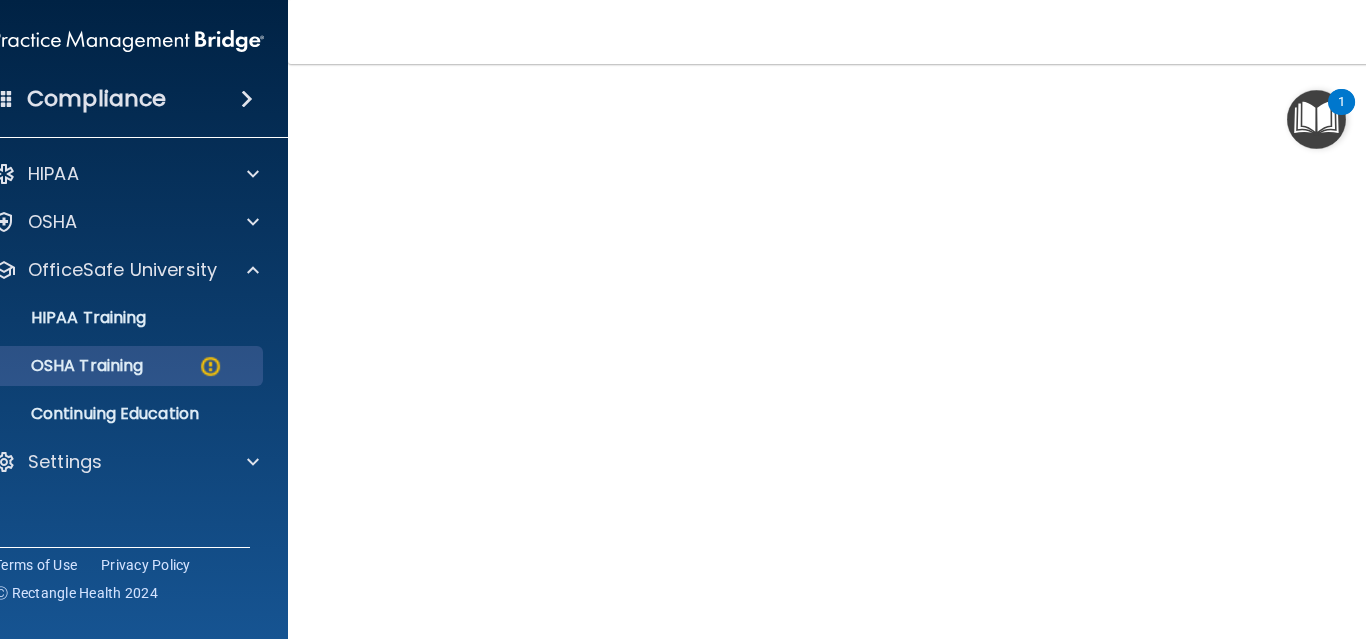 click on "OSHA Training" at bounding box center [62, 366] 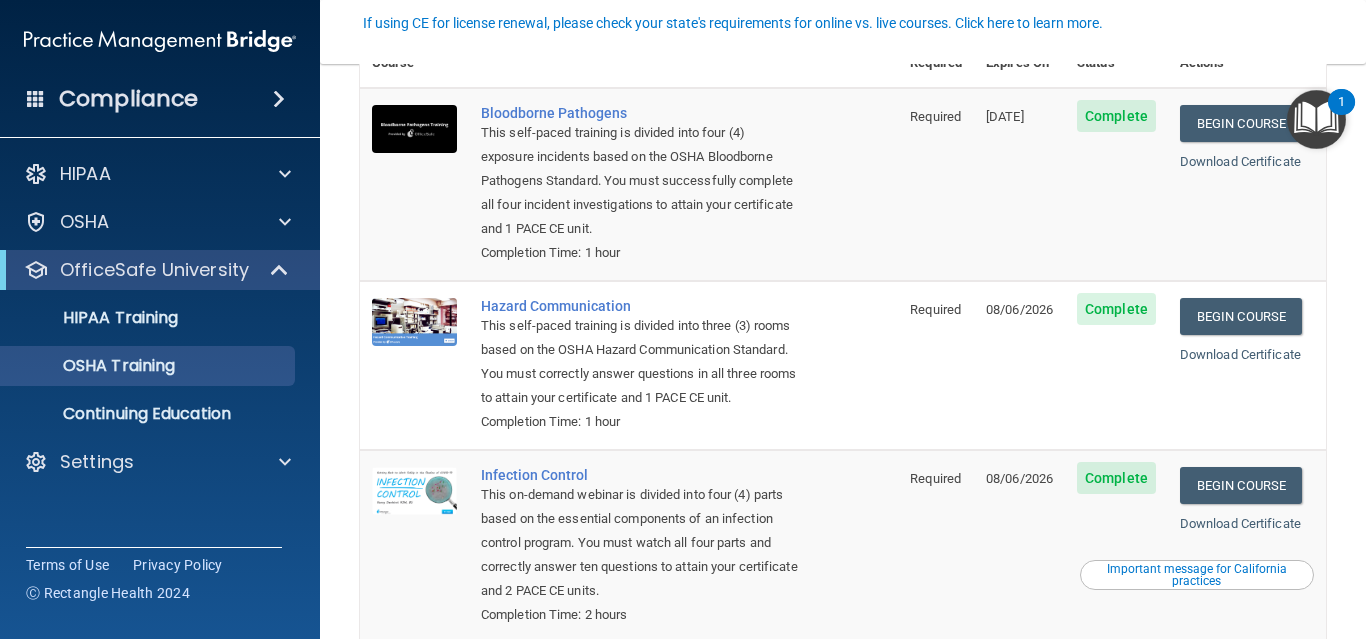 click on "You have a course that has expired or is incomplete. Please complete the course to get your certification.             You have a course that will expire soon. Please complete the course to get your certification.      OSHA Training               Course    Required  Expires On  Status  Actions                     Bloodborne Pathogens     This self-paced training is divided into four (4) exposure incidents based on the OSHA Bloodborne Pathogens Standard. You must successfully complete all four incident investigations to attain your certificate and 1 PACE CE unit.    Completion Time: 1 hour      Required      [DATE]           Complete        Begin Course       Download Certificate                       Hazard Communication     This self-paced training is divided into three (3) rooms based on the OSHA Hazard Communication Standard. You must correctly answer questions in all three rooms to attain your certificate and 1 PACE CE unit.    Completion Time: 1 hour      Required      [DATE]" at bounding box center [843, 351] 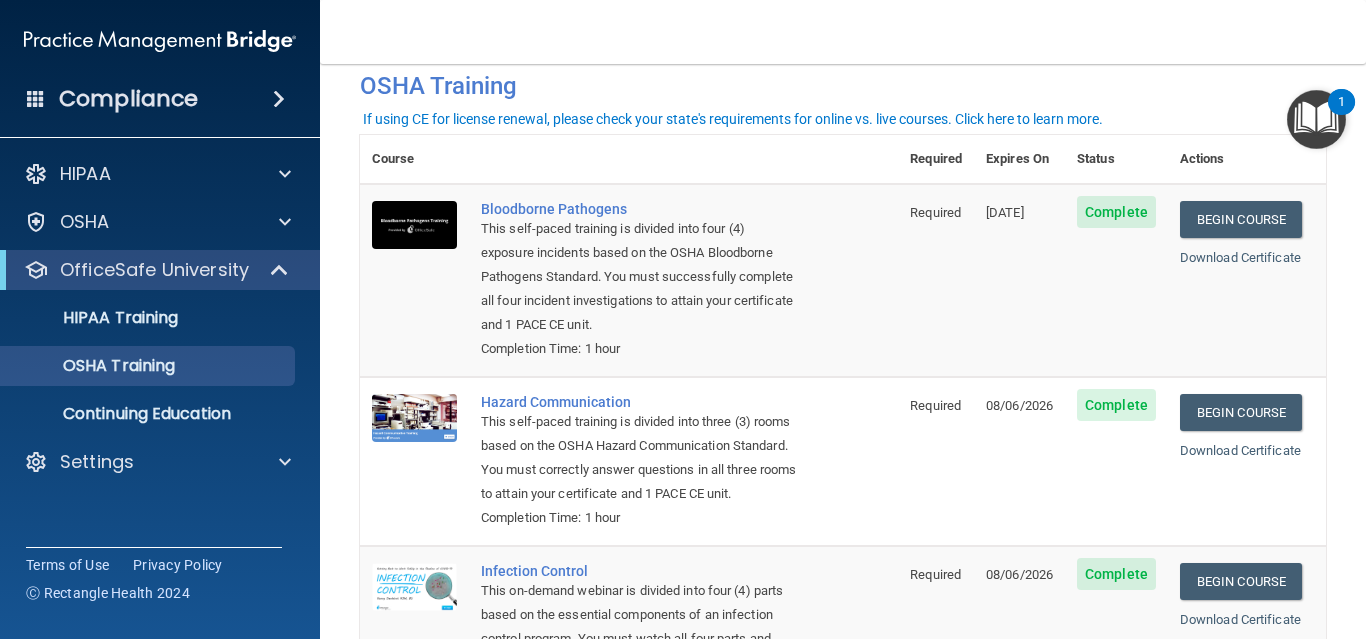 scroll, scrollTop: 0, scrollLeft: 0, axis: both 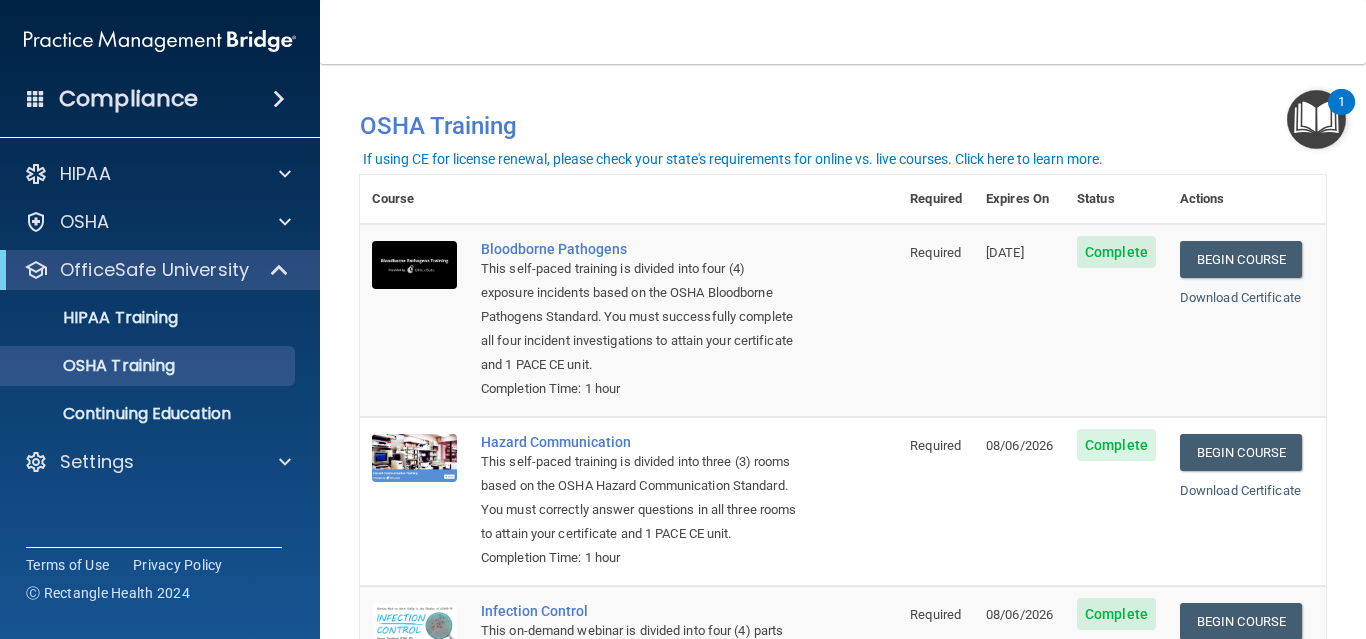 click at bounding box center [281, 270] 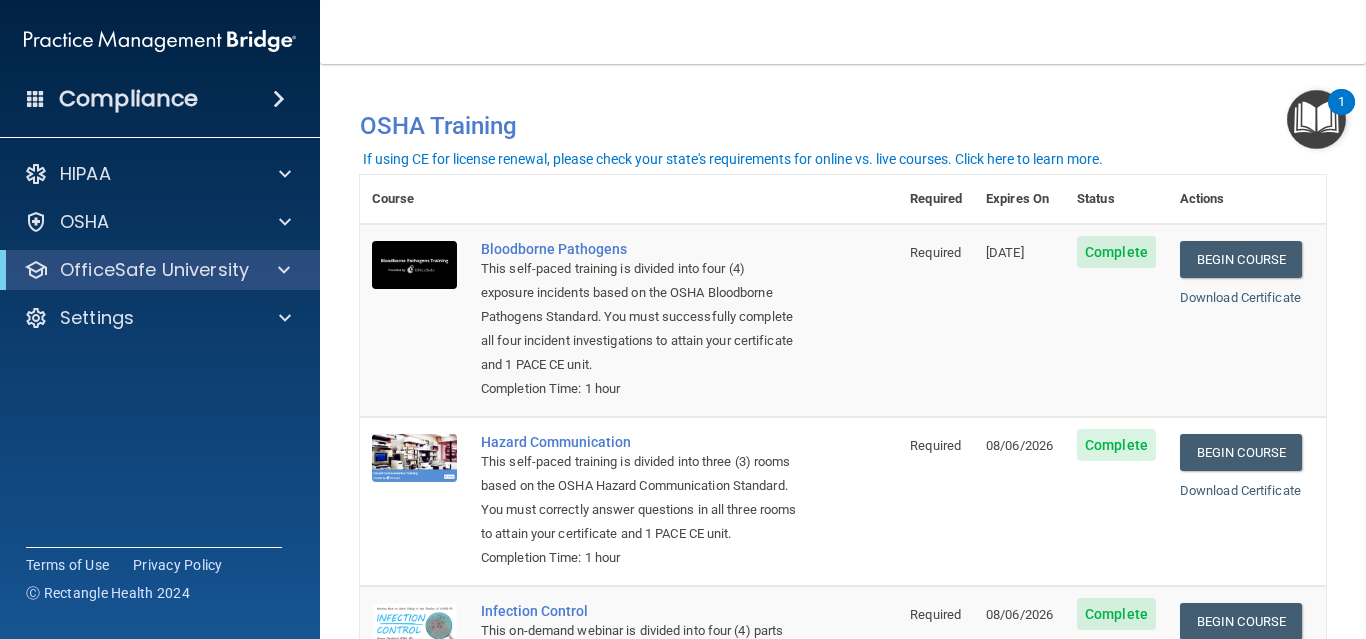 click at bounding box center (284, 270) 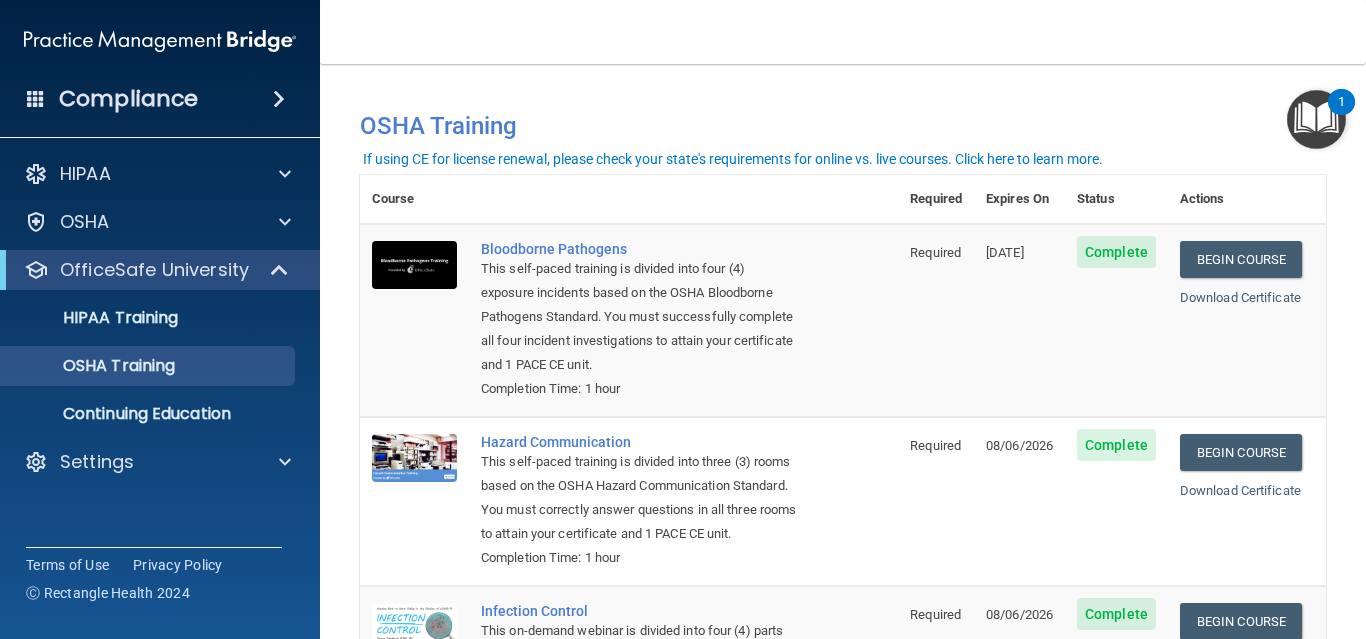 click at bounding box center [281, 270] 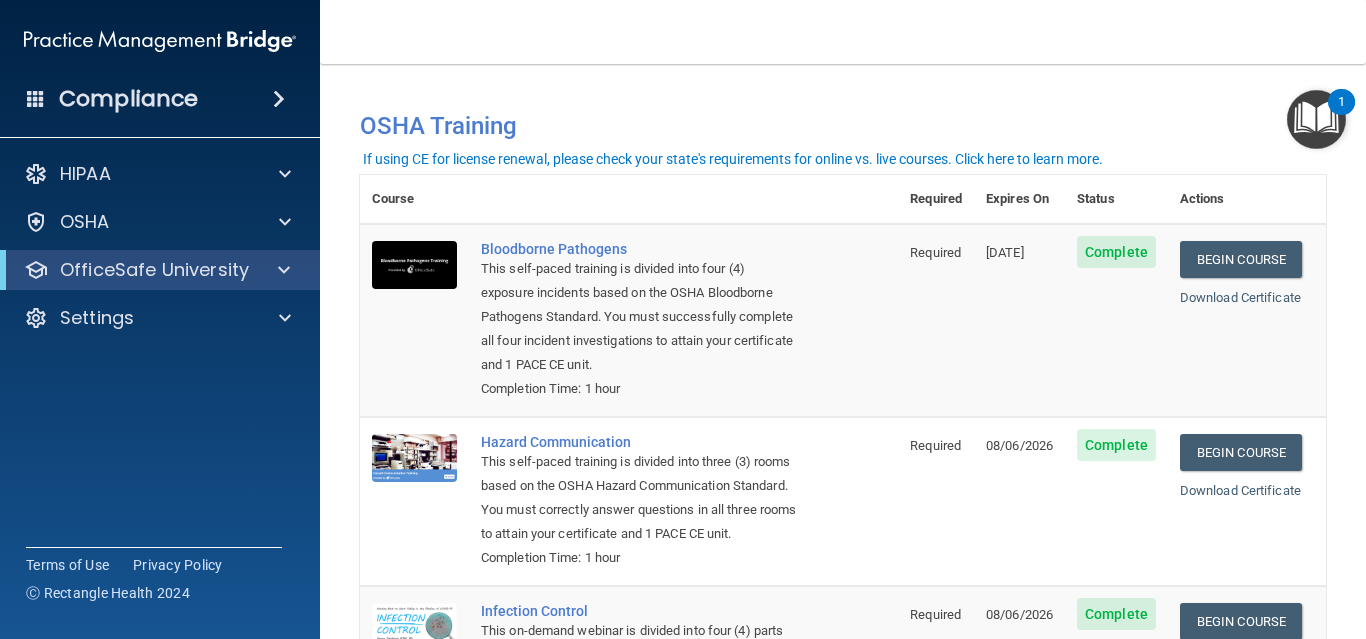 click on "You have a course that has expired or is incomplete. Please complete the course to get your certification.             You have a course that will expire soon. Please complete the course to get your certification.      OSHA Training" at bounding box center [843, 117] 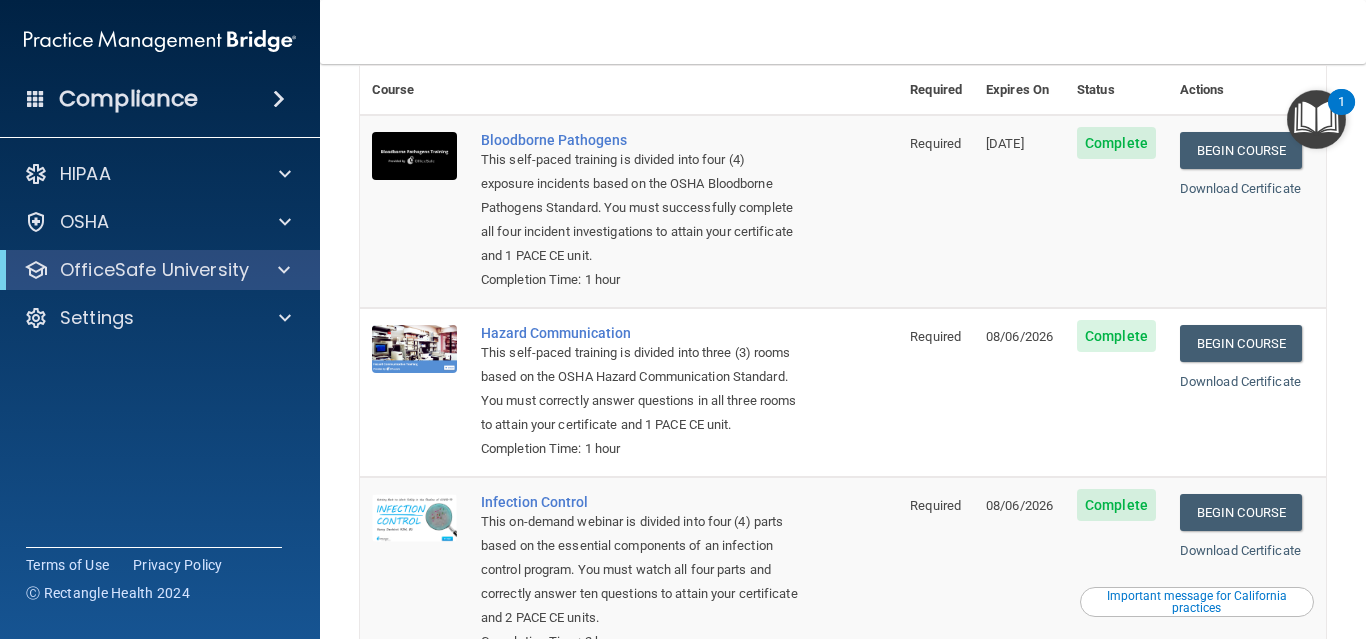 scroll, scrollTop: 0, scrollLeft: 0, axis: both 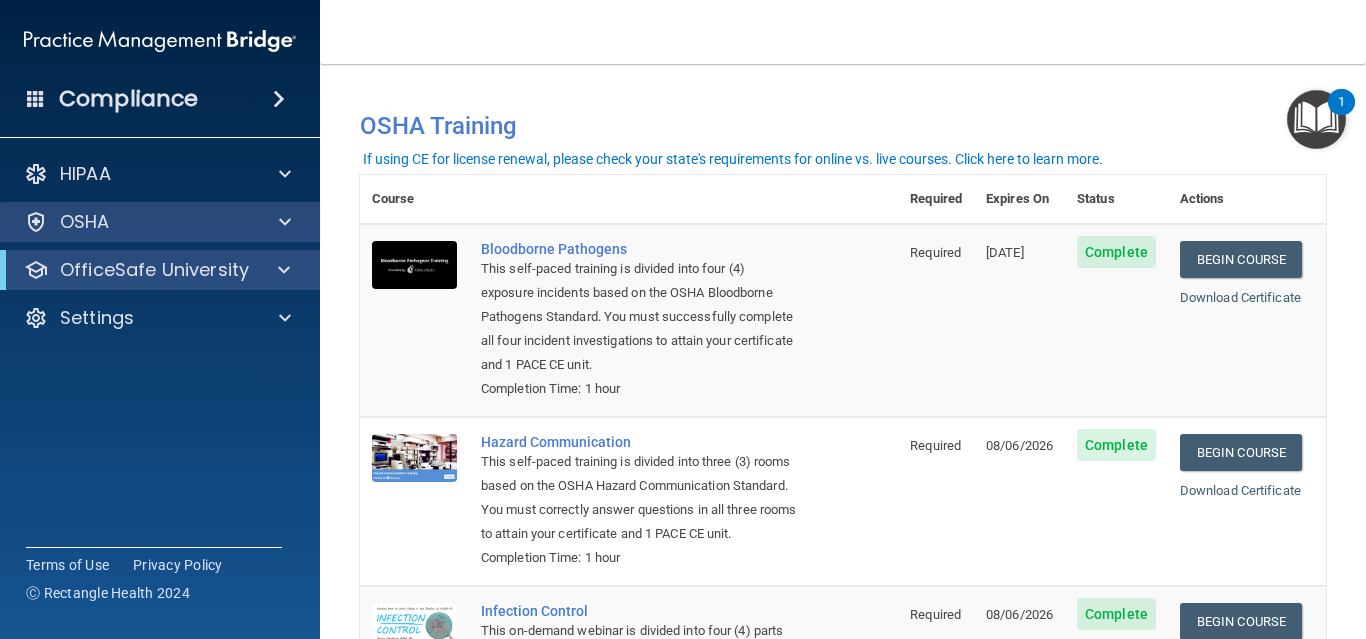 click on "OSHA" at bounding box center [133, 222] 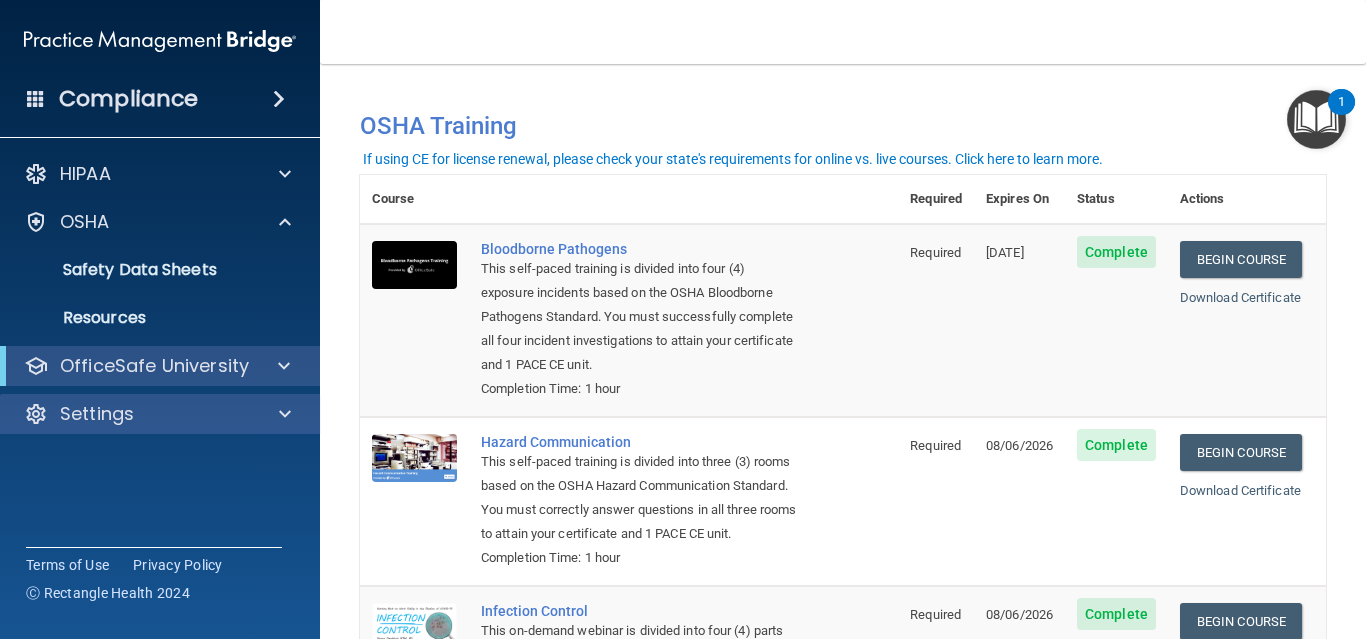 click on "Settings" at bounding box center [133, 414] 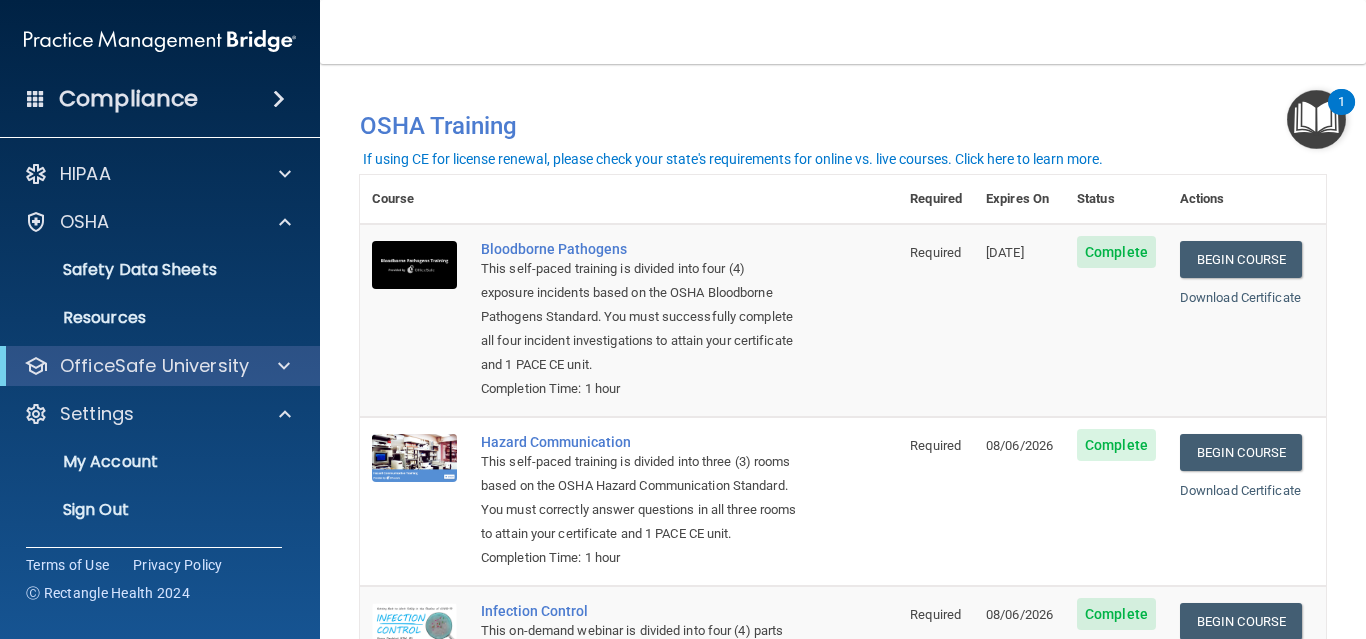 click on "Toggle navigation                                                                                                     Sharon Schwartz   schwartzdmd864@gmail.com                            Manage My Enterprise              Omni Dental Group     Manage My Location" at bounding box center (843, 32) 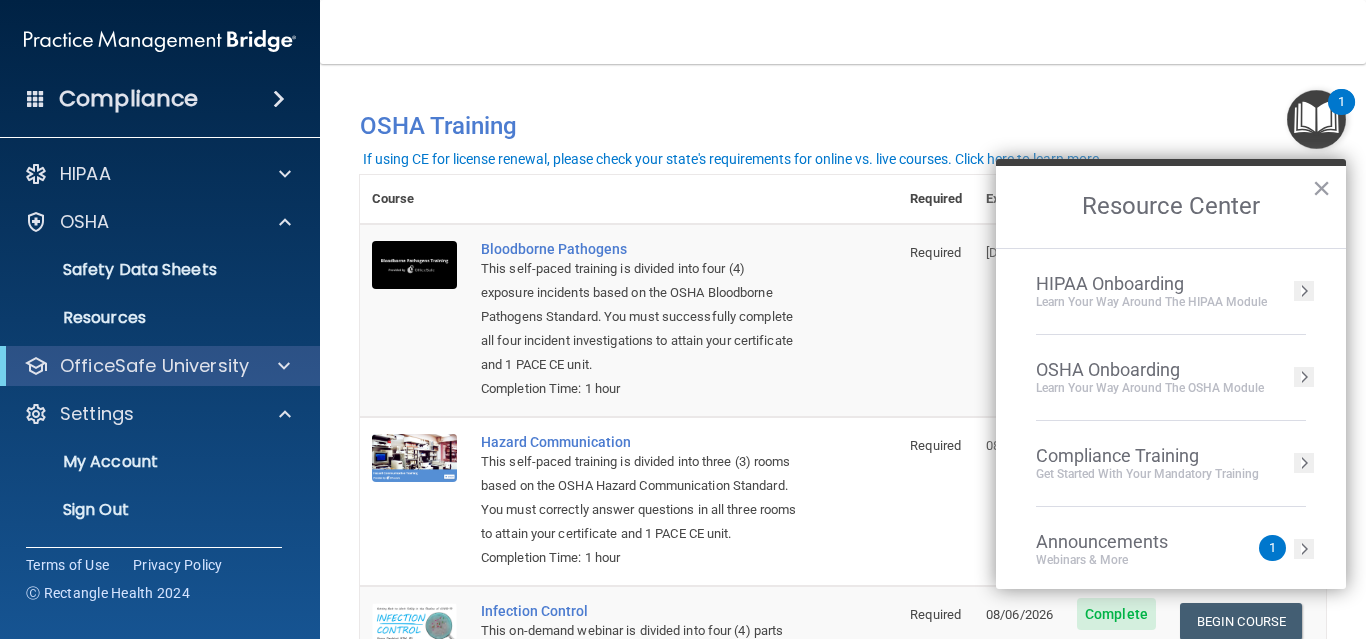 click on "You have a course that has expired or is incomplete. Please complete the course to get your certification.             You have a course that will expire soon. Please complete the course to get your certification.      OSHA Training" at bounding box center (843, 125) 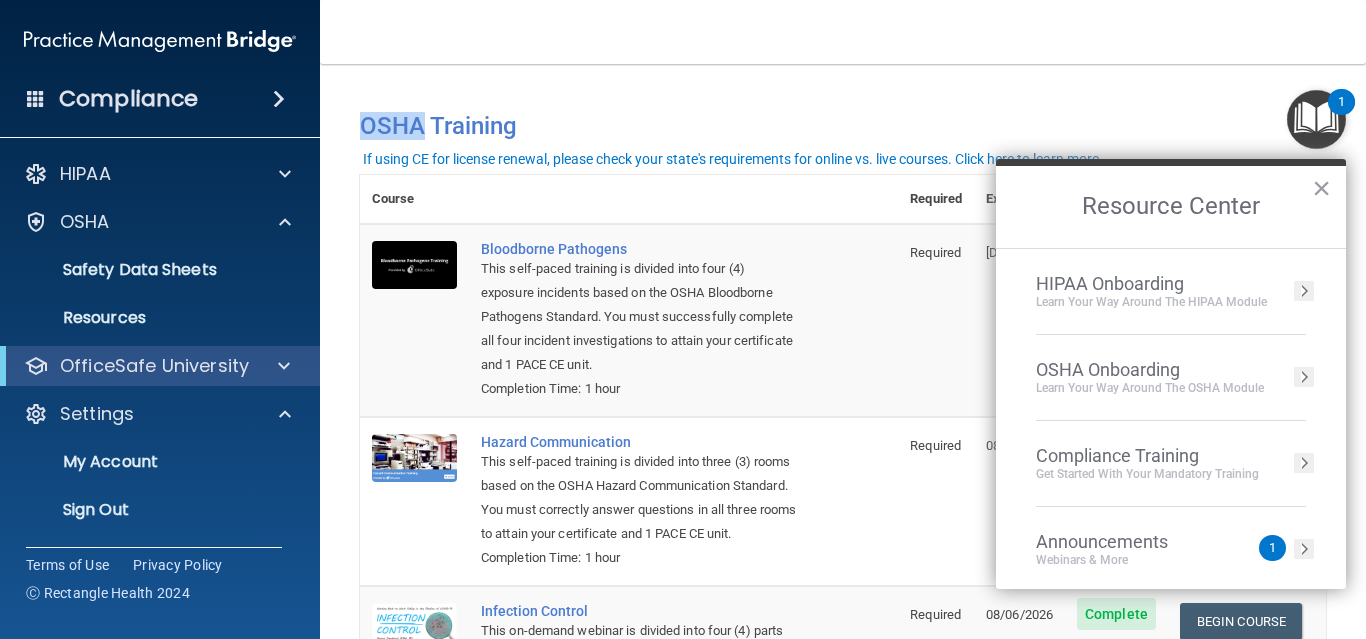 click on "You have a course that has expired or is incomplete. Please complete the course to get your certification.             You have a course that will expire soon. Please complete the course to get your certification.      OSHA Training" at bounding box center (843, 125) 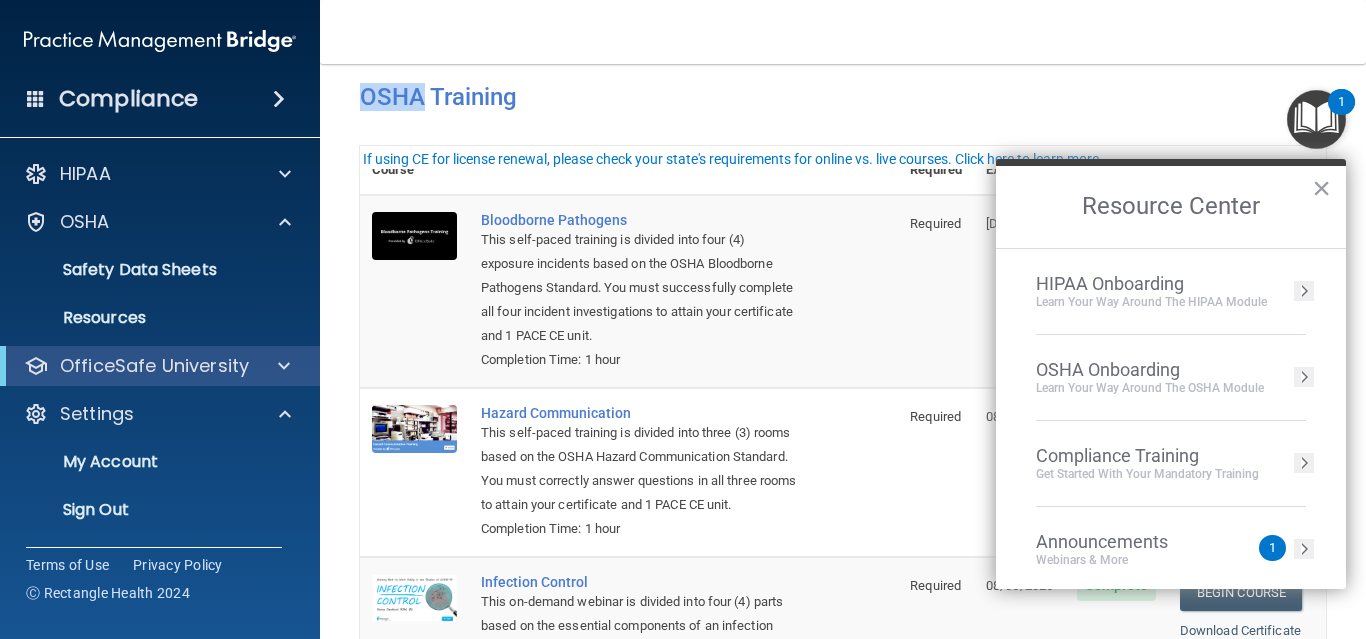 scroll, scrollTop: 0, scrollLeft: 0, axis: both 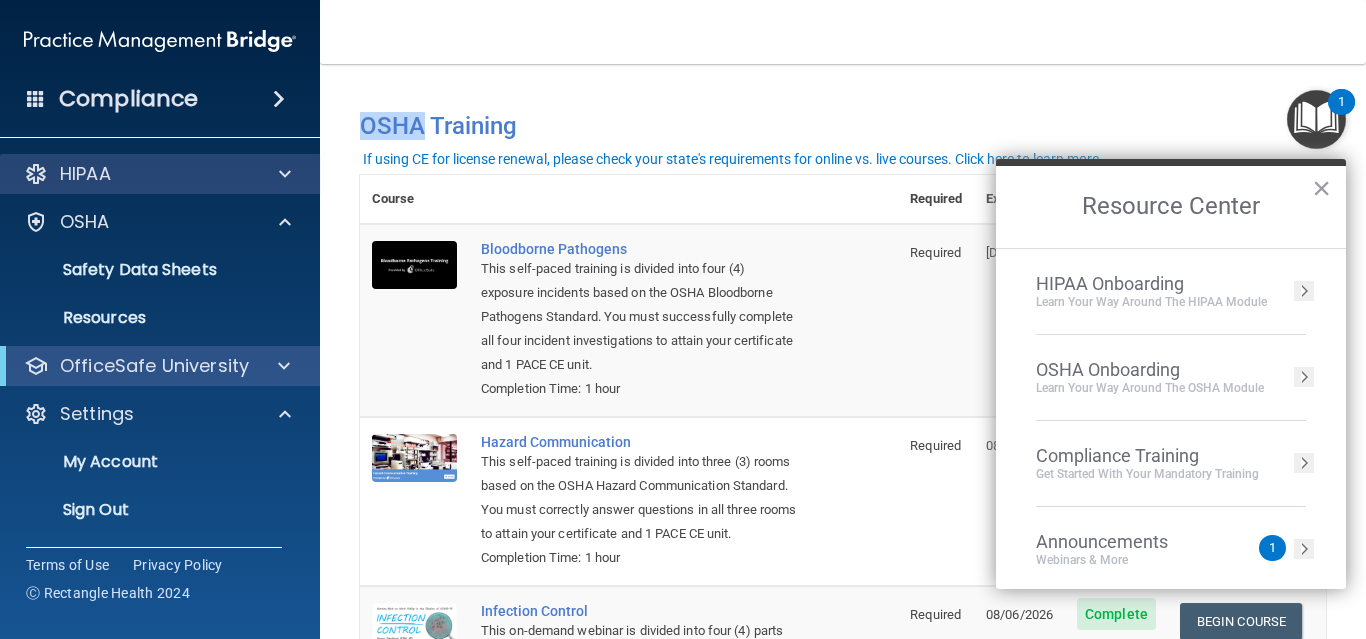click on "HIPAA" at bounding box center [85, 174] 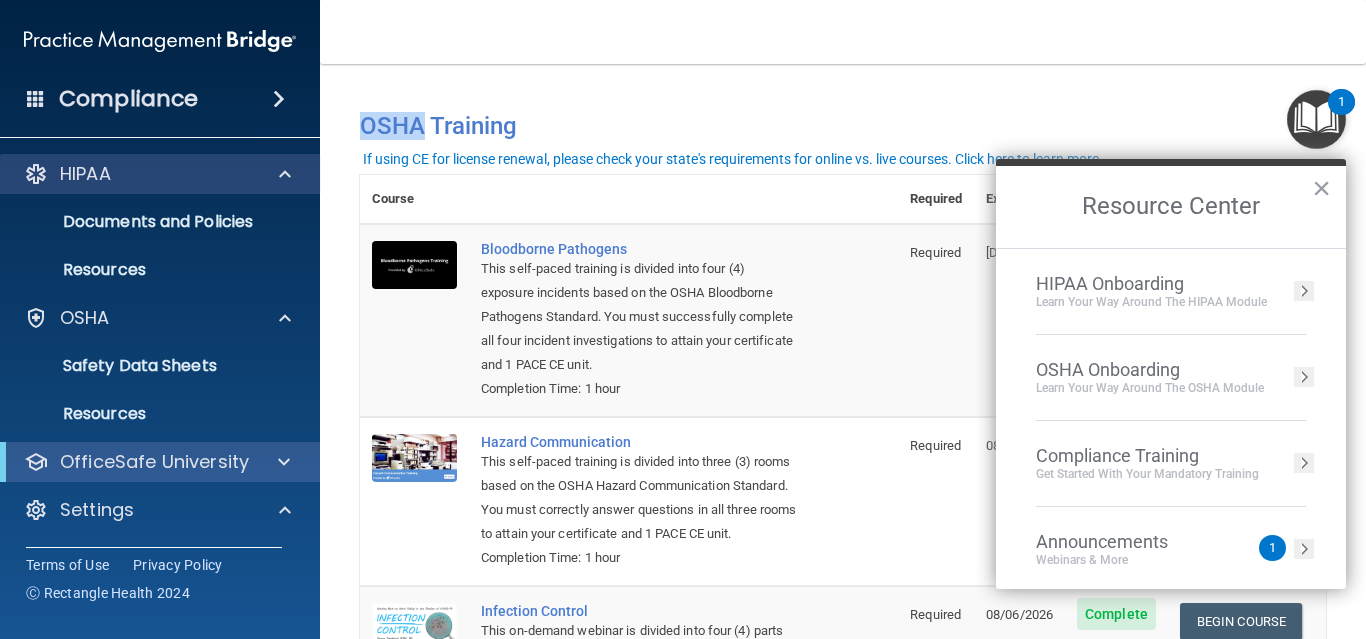 click on "HIPAA" at bounding box center (85, 174) 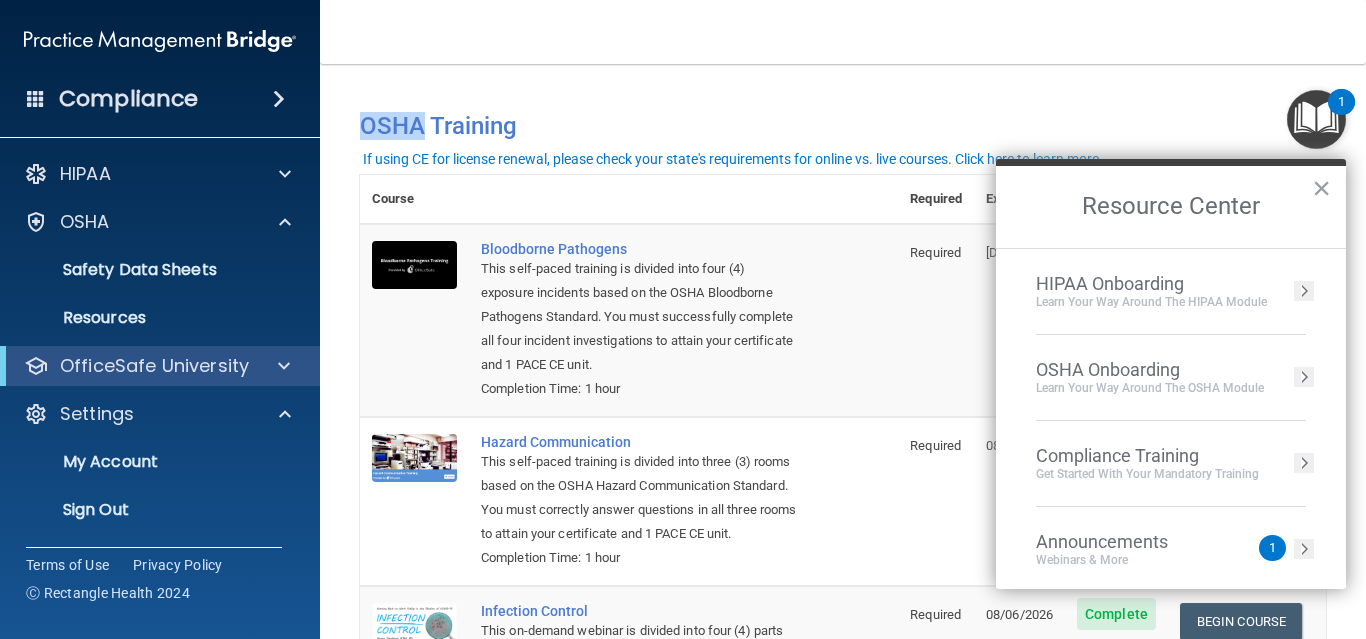 click on "You have a course that has expired or is incomplete. Please complete the course to get your certification.             You have a course that will expire soon. Please complete the course to get your certification.      OSHA Training" at bounding box center (843, 117) 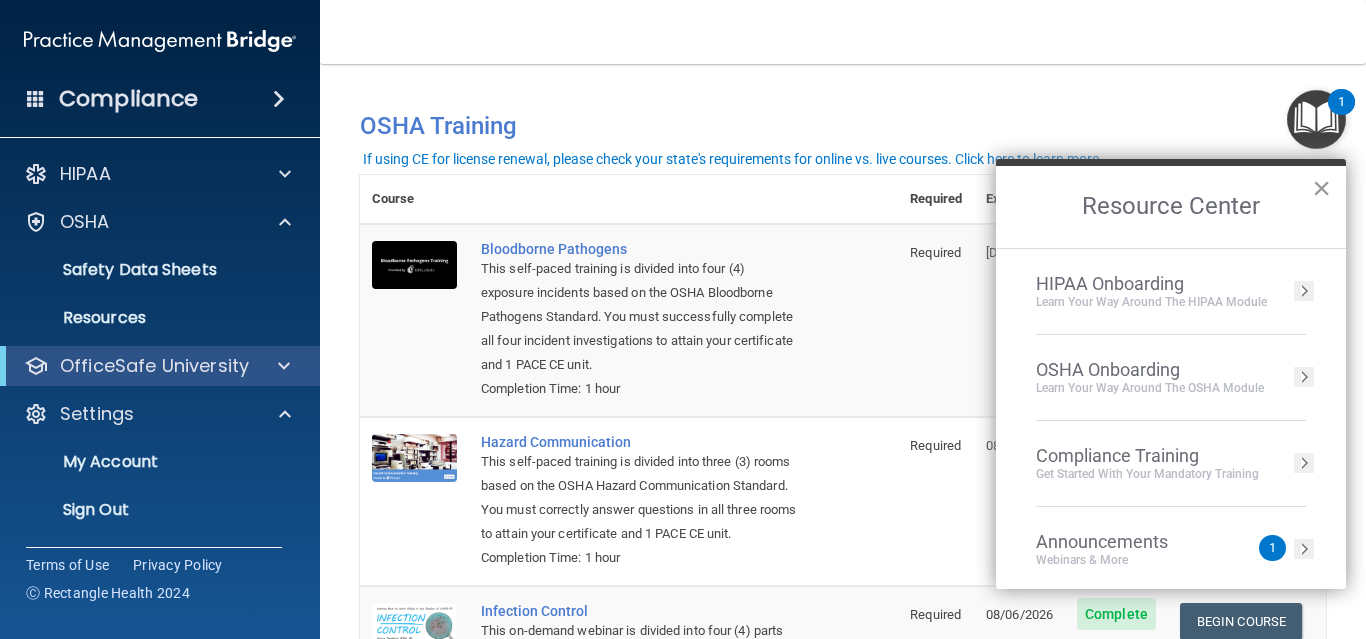 click on "×" at bounding box center [1321, 188] 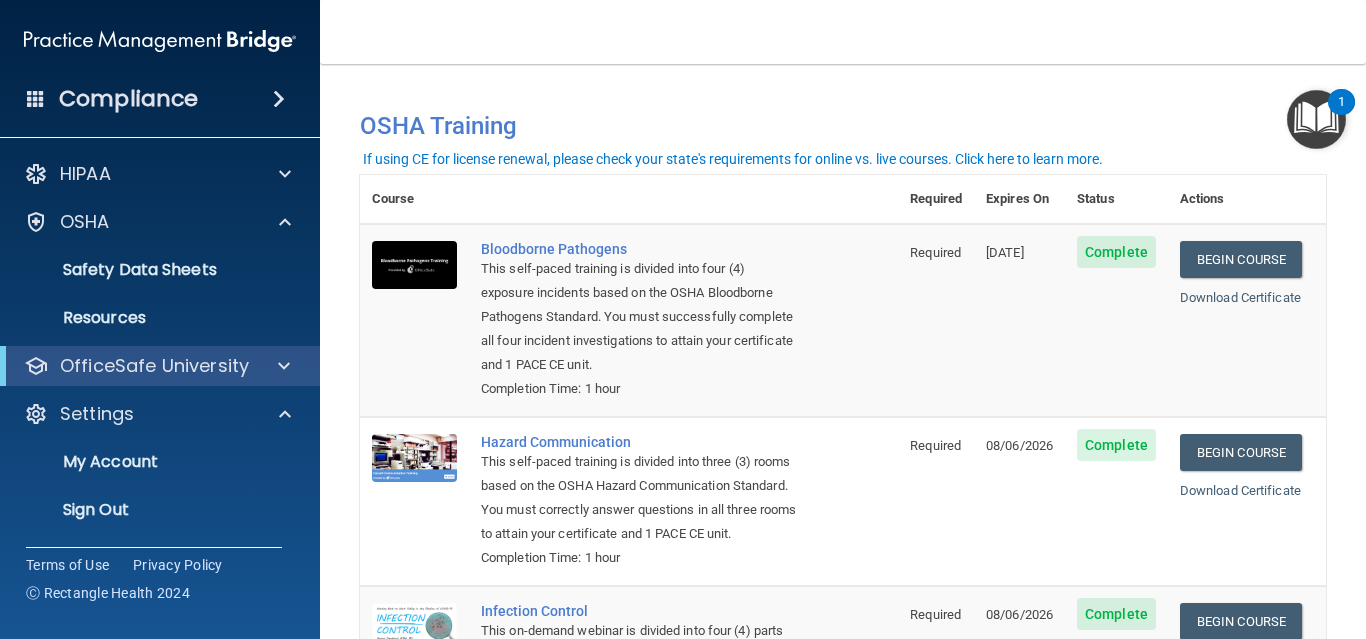 type 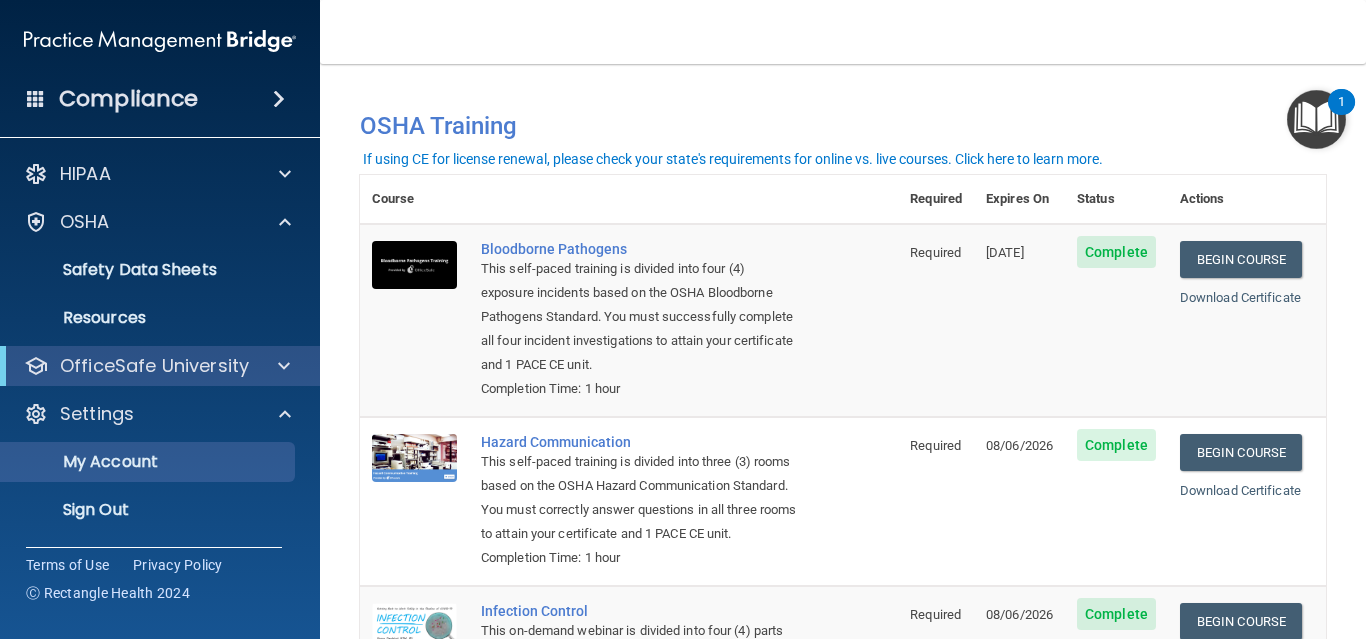 click on "My Account" at bounding box center [149, 462] 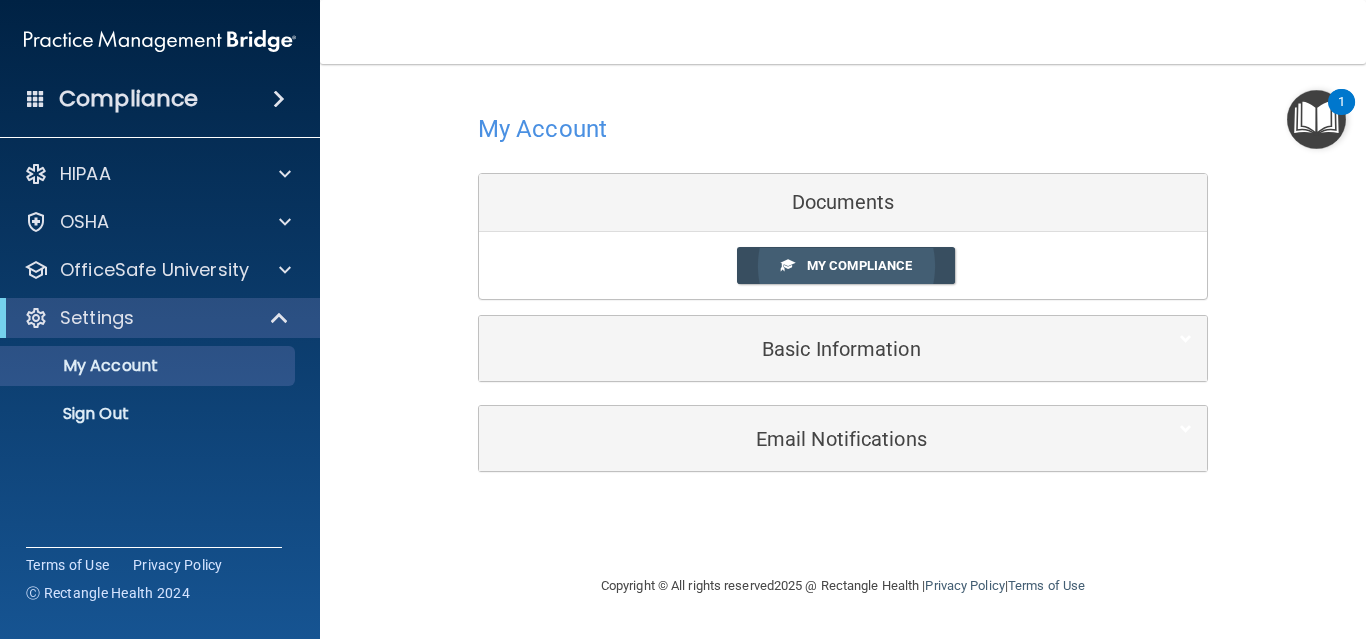 click on "My Compliance" at bounding box center [859, 265] 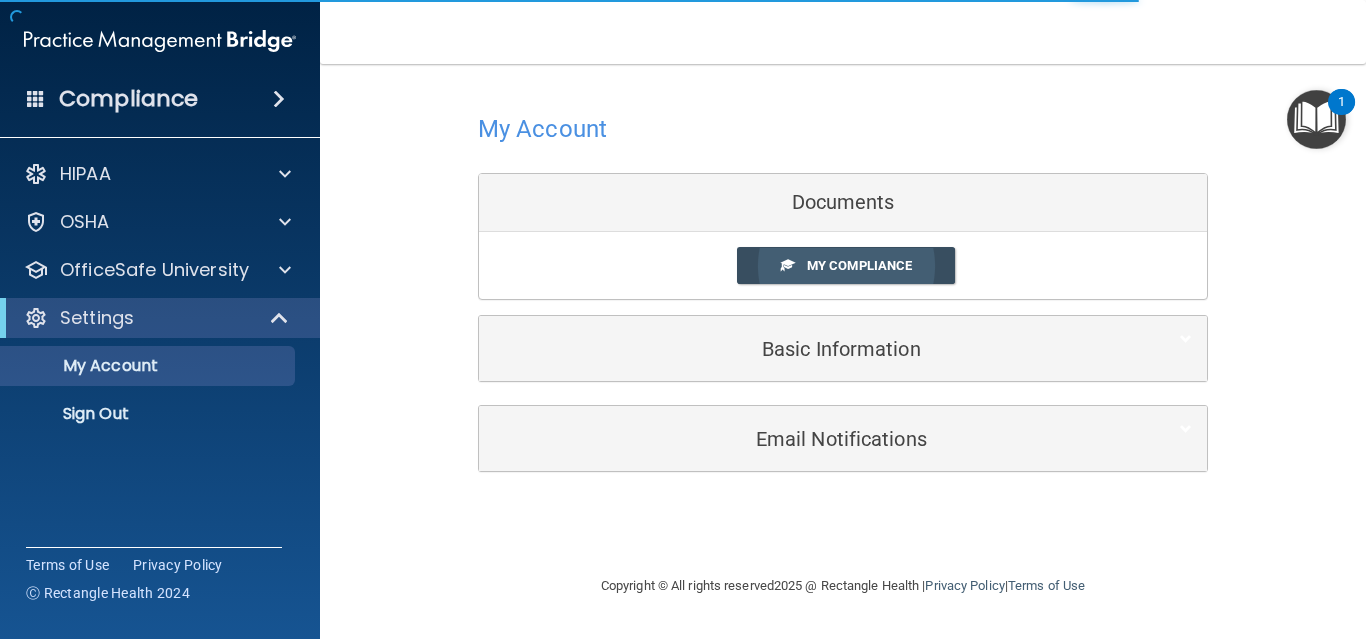 click on "My Compliance" at bounding box center (859, 265) 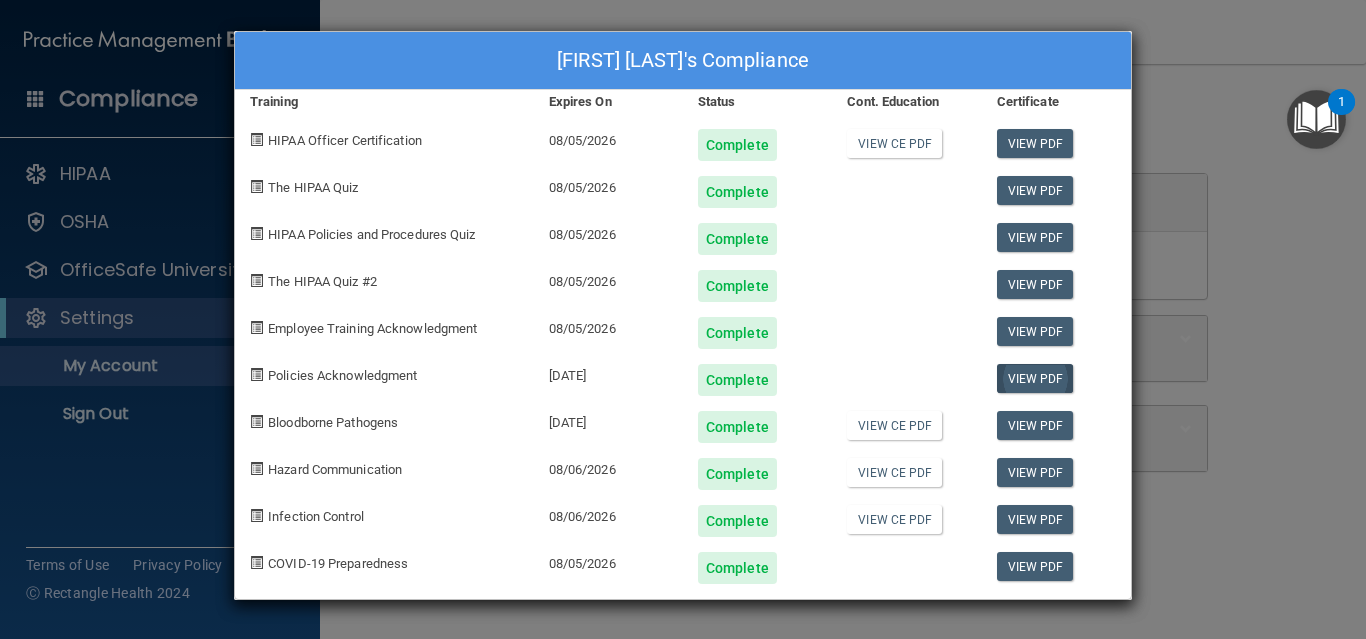 click on "View PDF" at bounding box center (1035, 378) 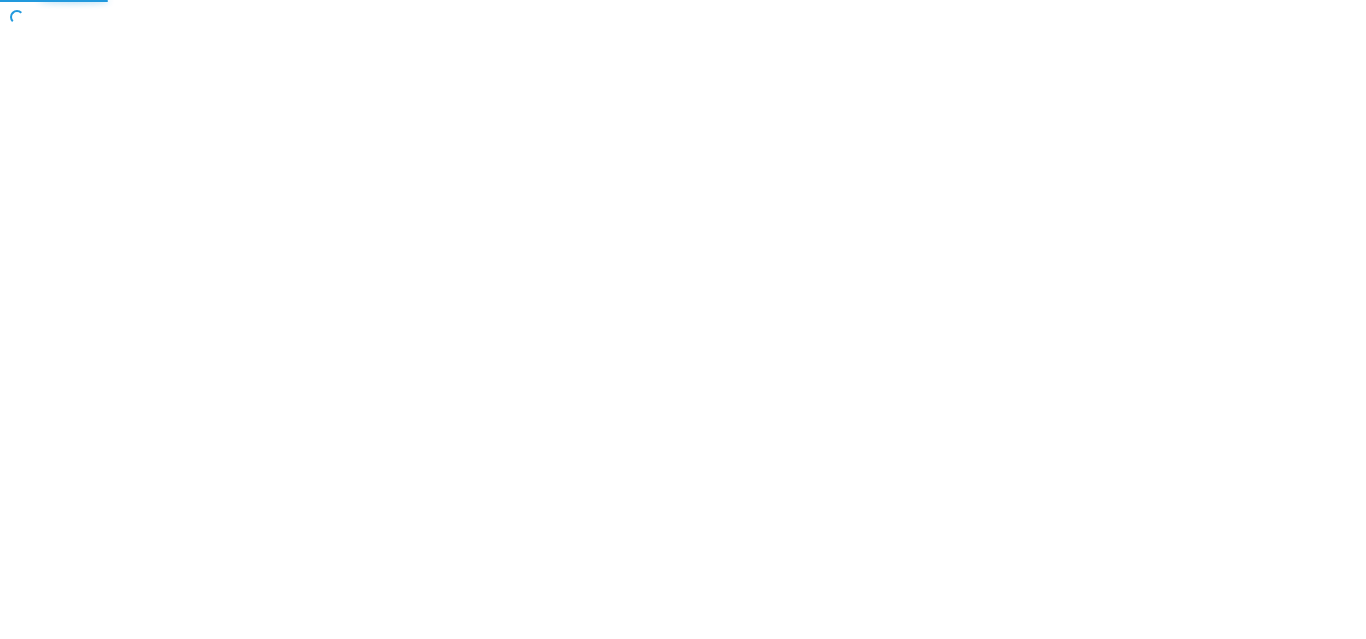 scroll, scrollTop: 0, scrollLeft: 0, axis: both 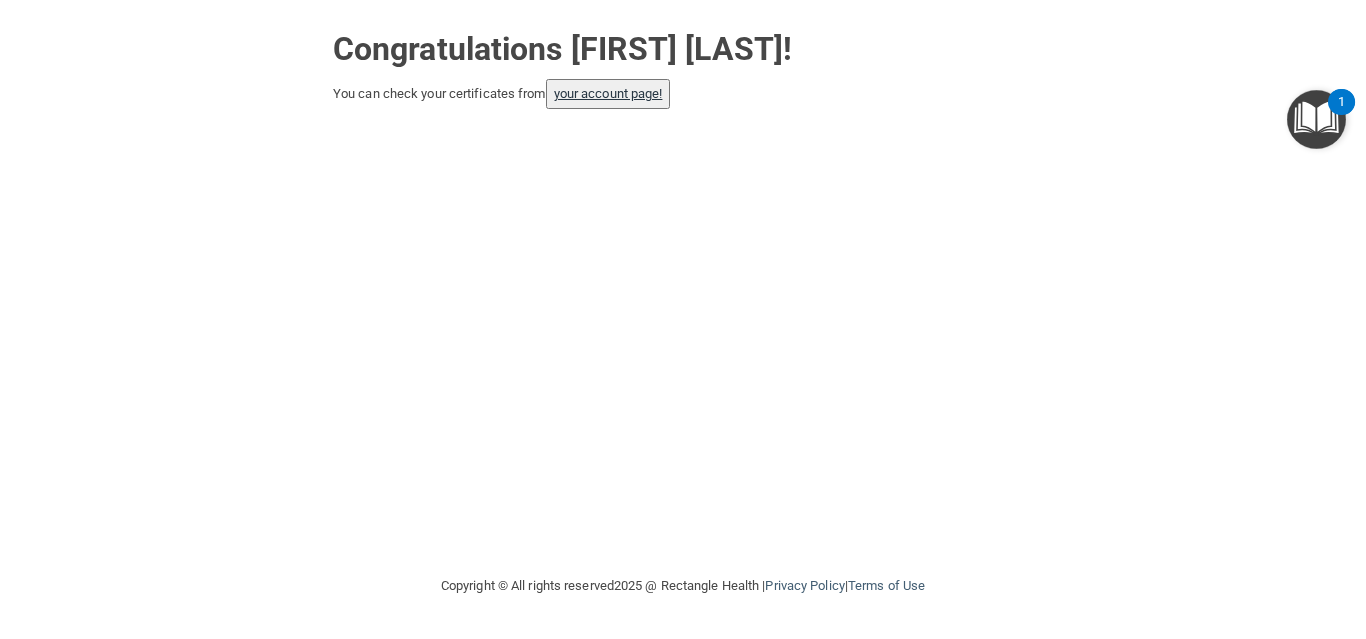 click on "your account page!" at bounding box center [608, 93] 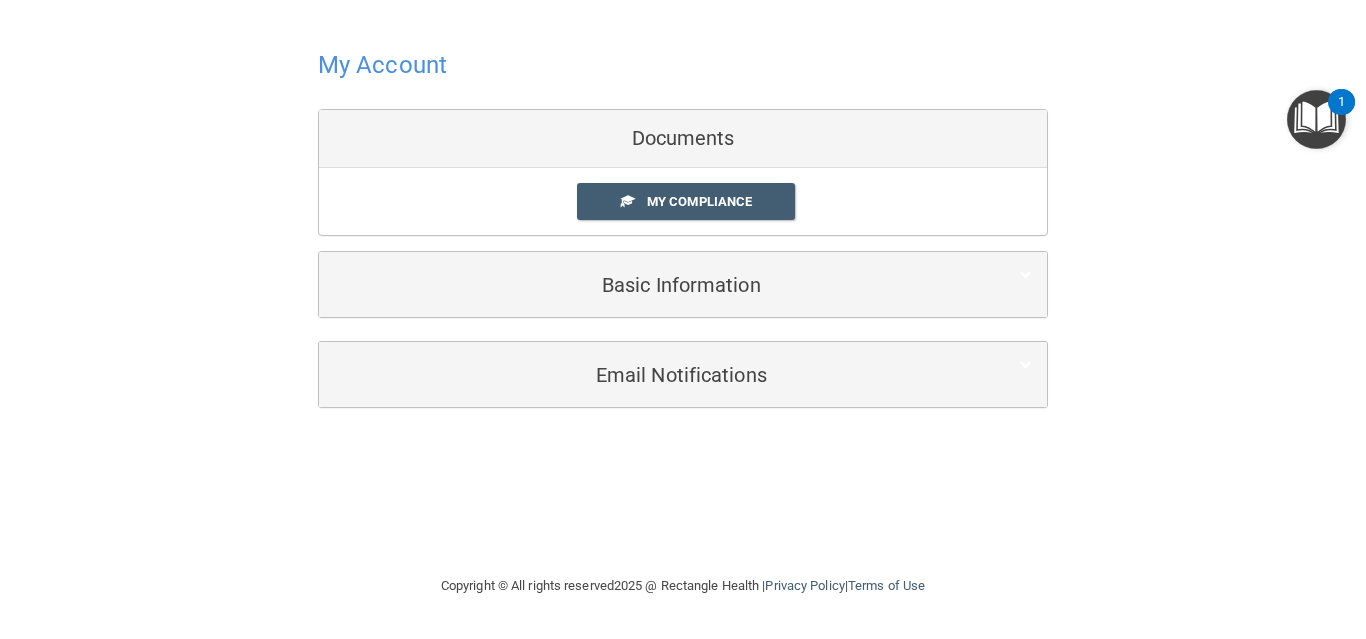 click on "Documents" at bounding box center [683, 139] 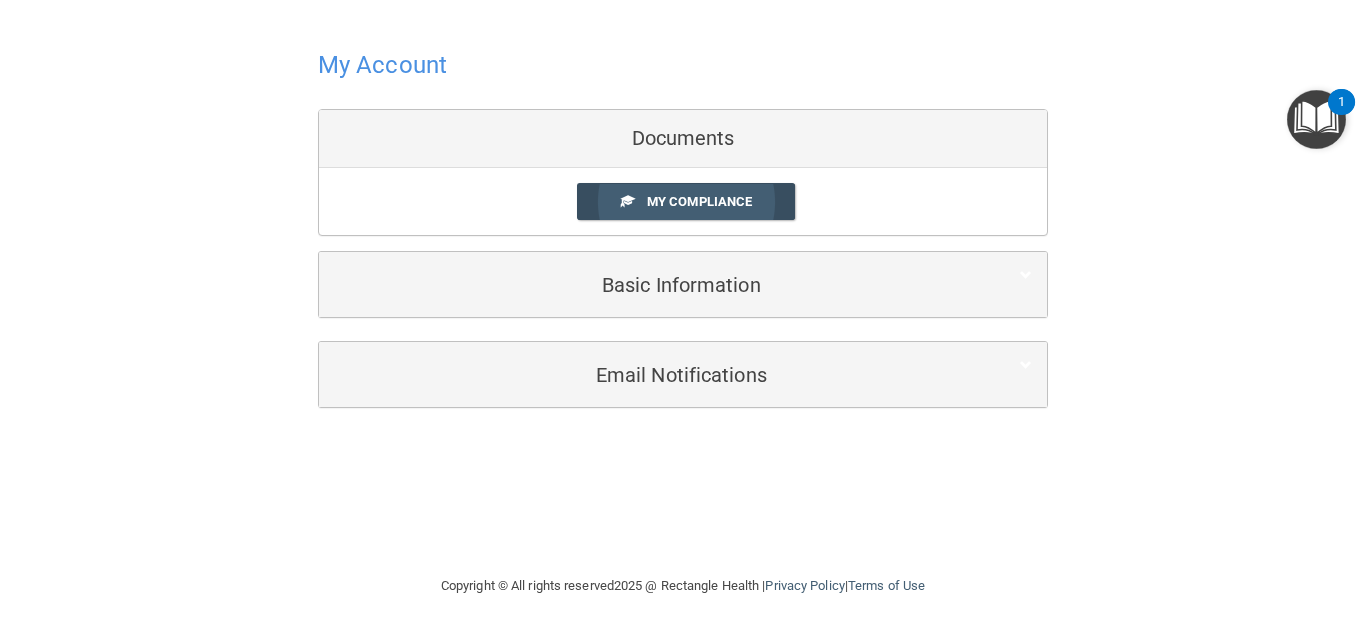 click on "My Compliance" at bounding box center (699, 201) 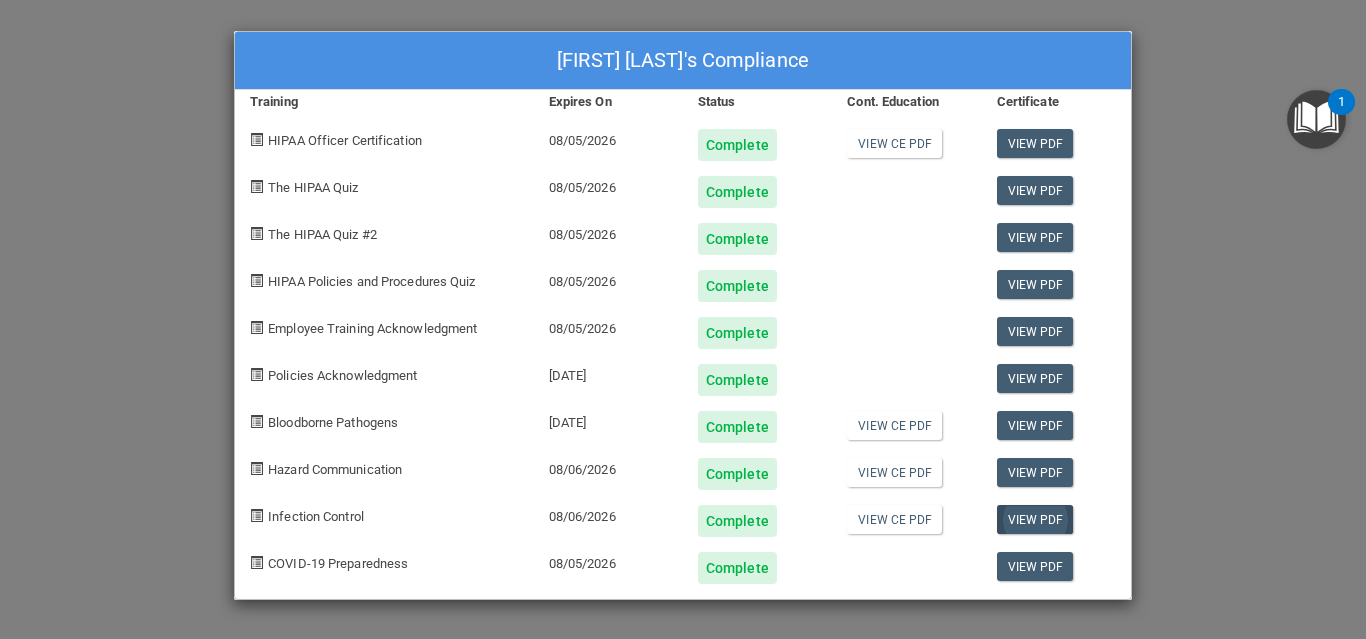 click on "View PDF" at bounding box center [1035, 519] 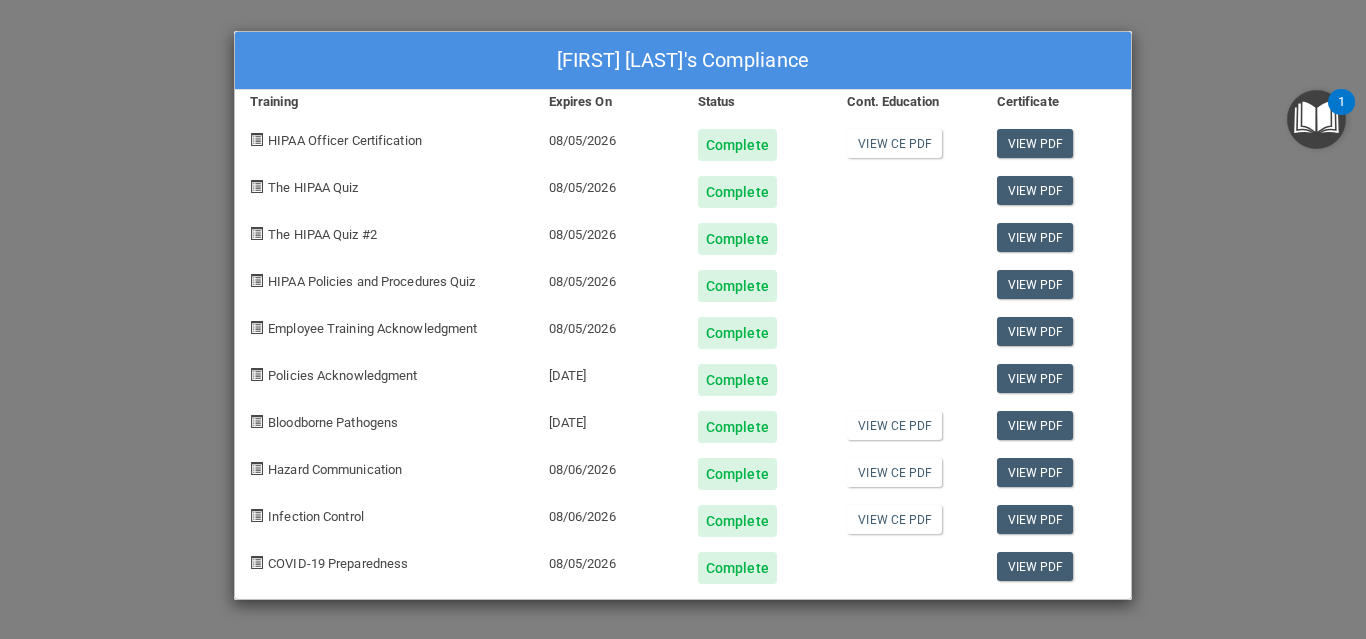 click on "View PDF" at bounding box center [1056, 137] 